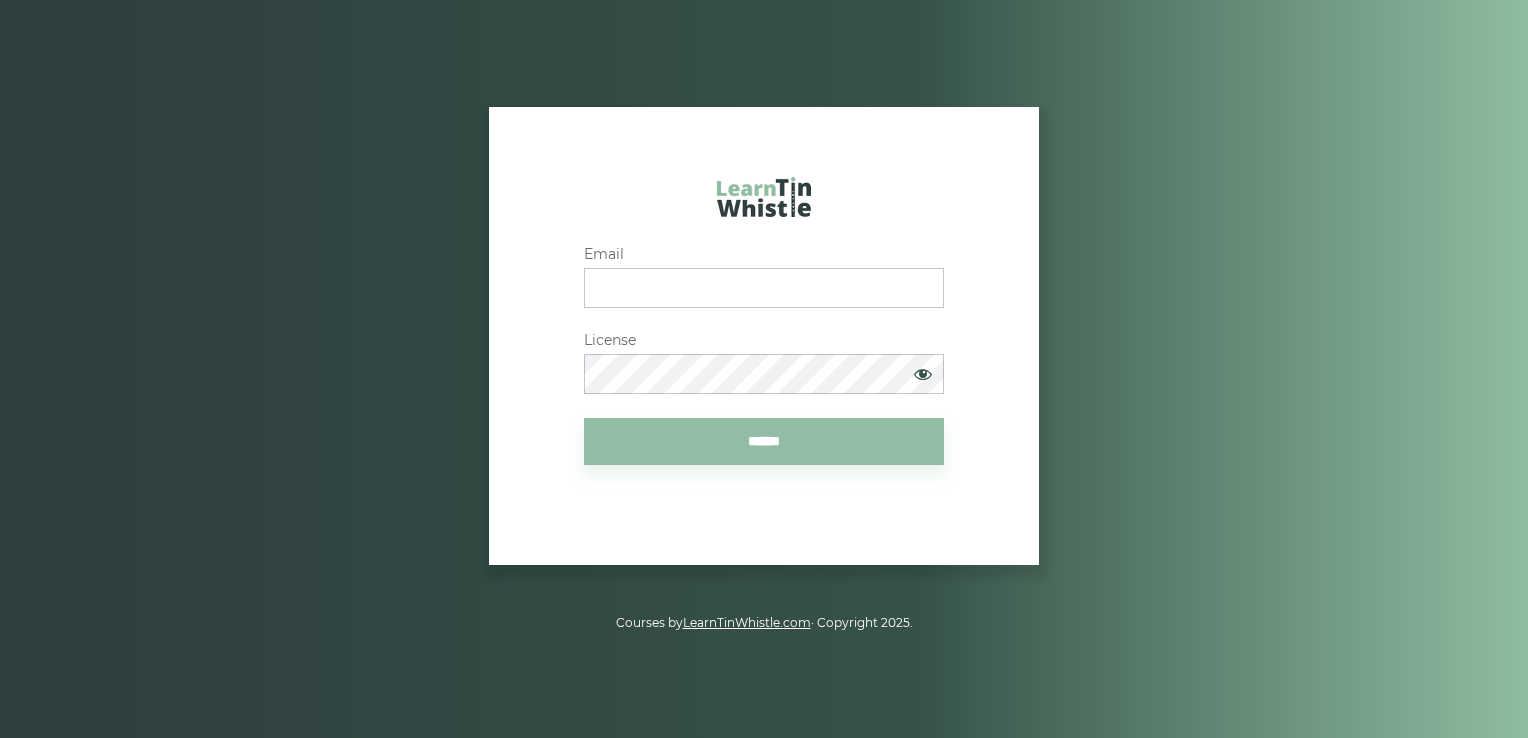 scroll, scrollTop: 0, scrollLeft: 0, axis: both 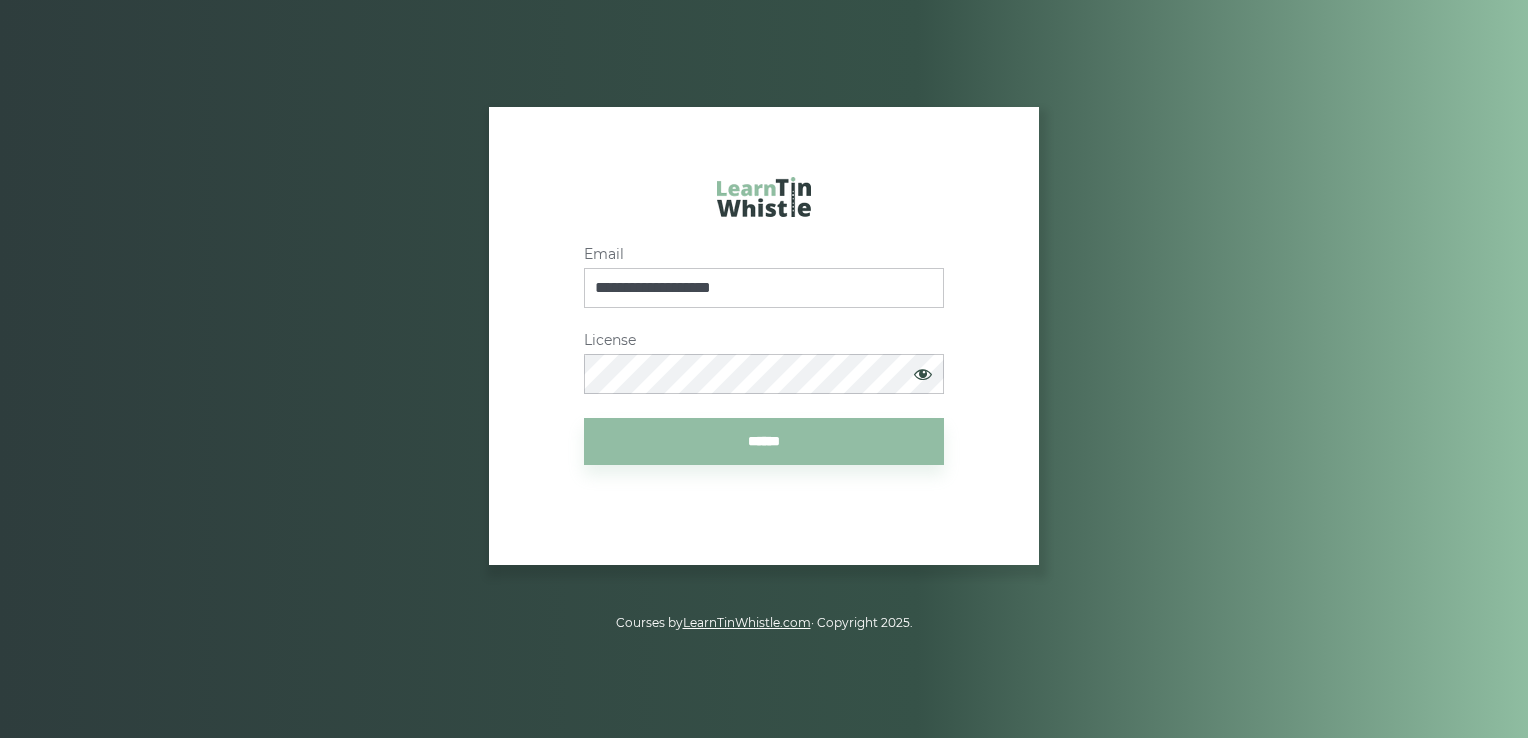 click at bounding box center (923, 374) 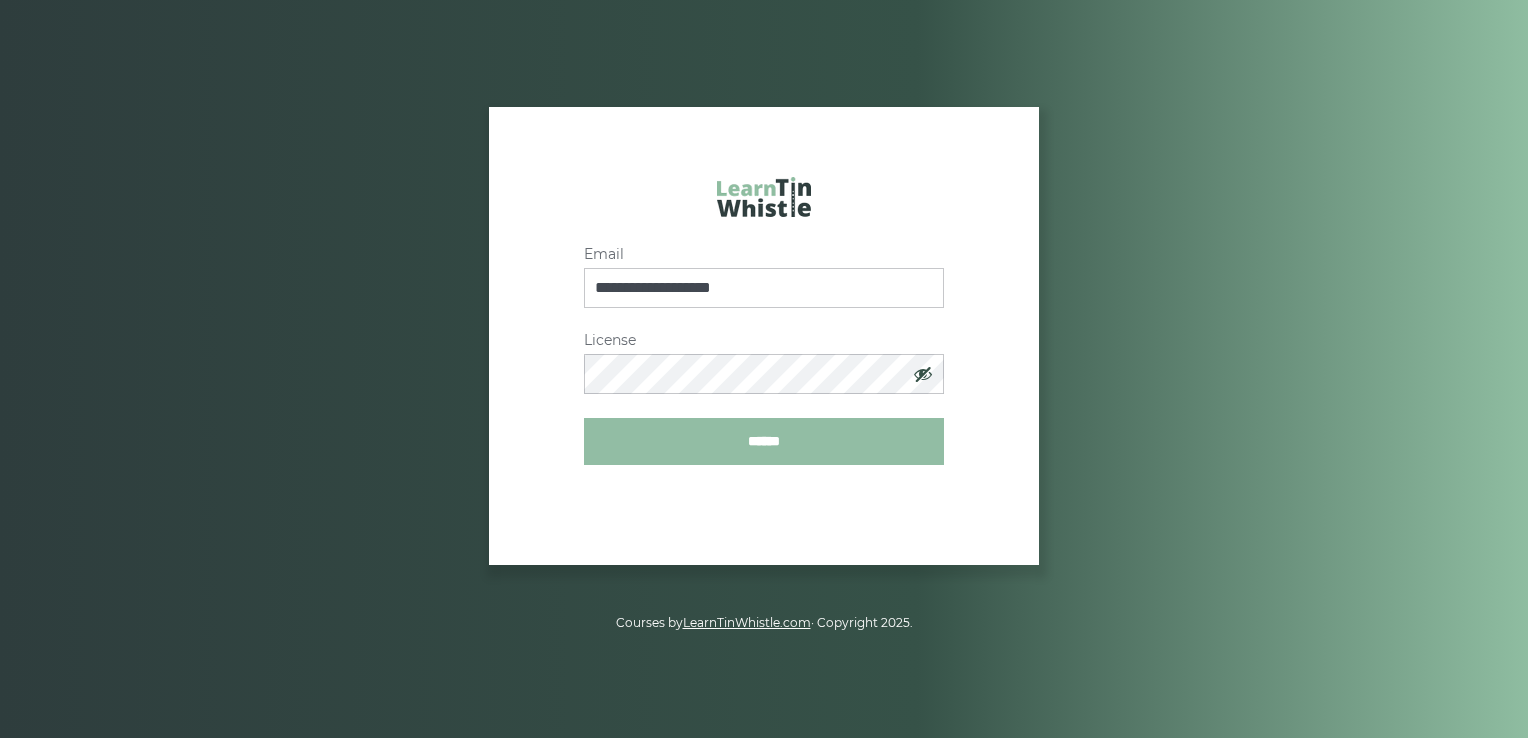 click on "******" at bounding box center (764, 441) 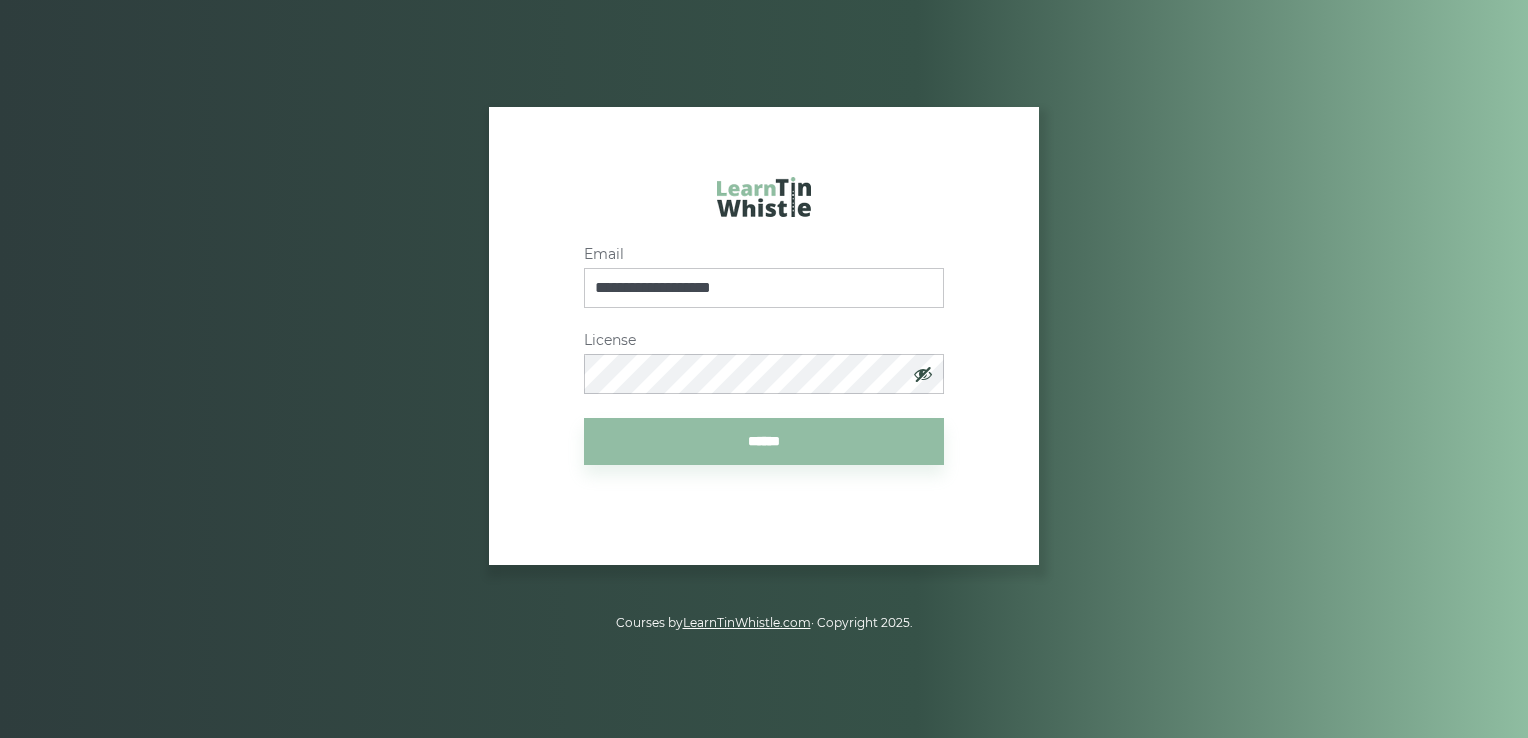 click at bounding box center (923, 374) 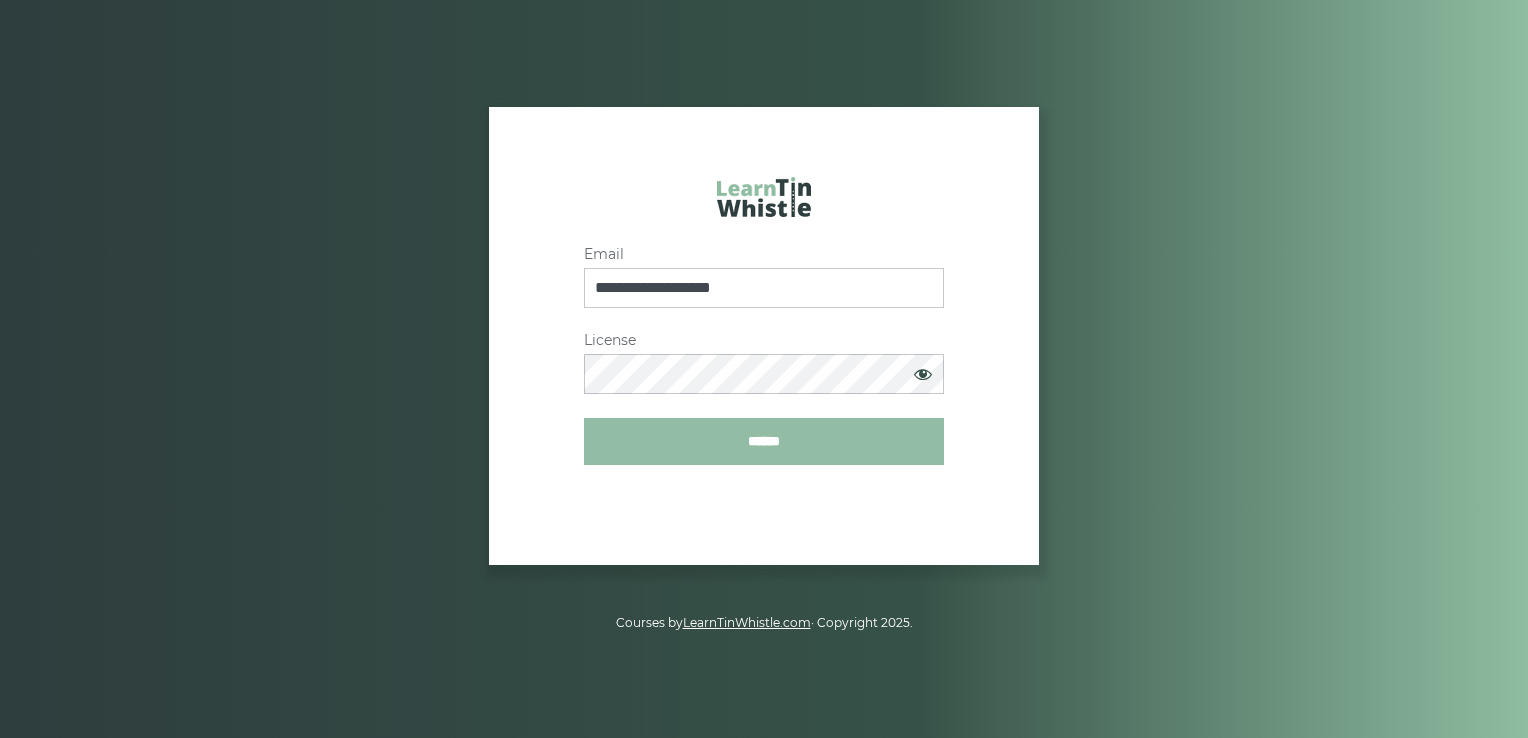 click on "******" at bounding box center (764, 441) 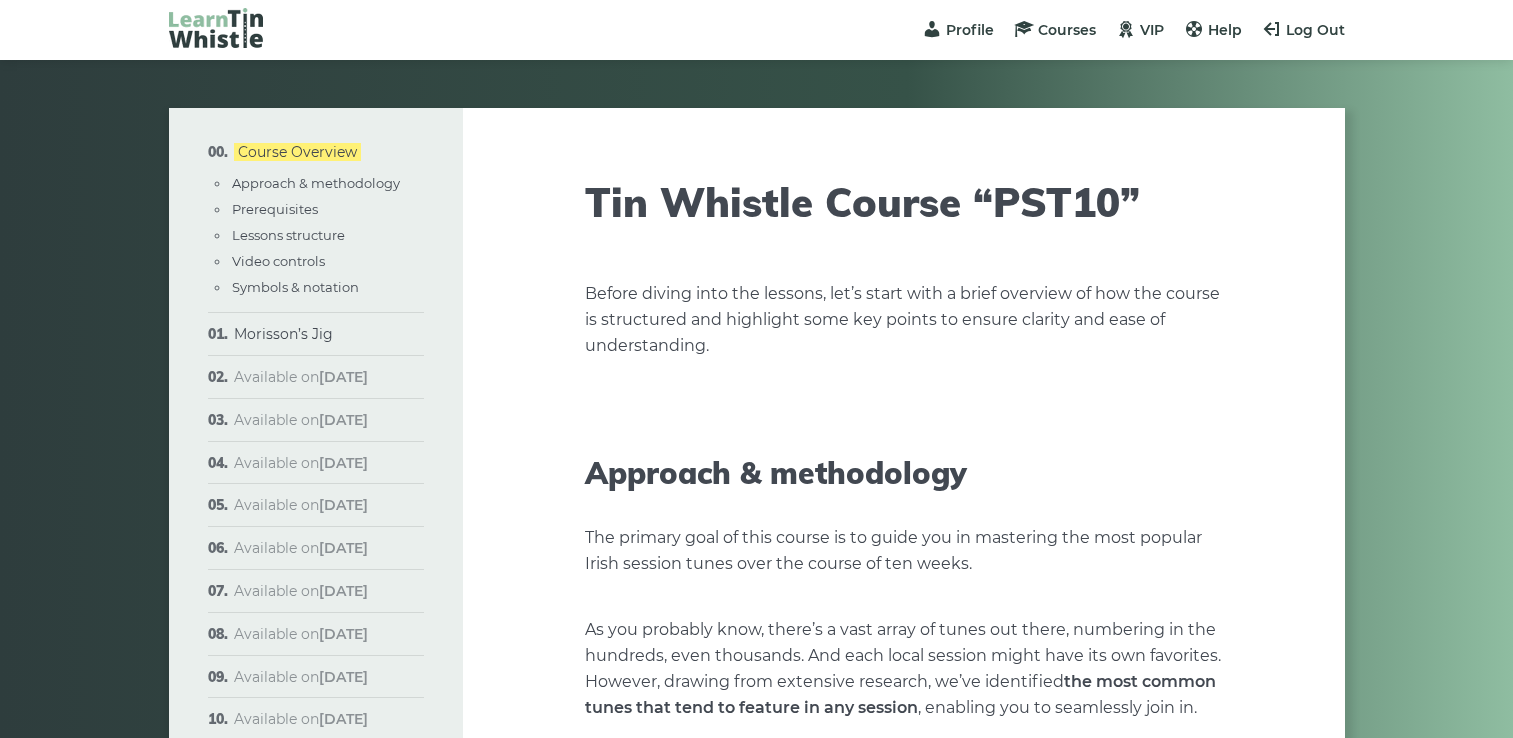scroll, scrollTop: 0, scrollLeft: 0, axis: both 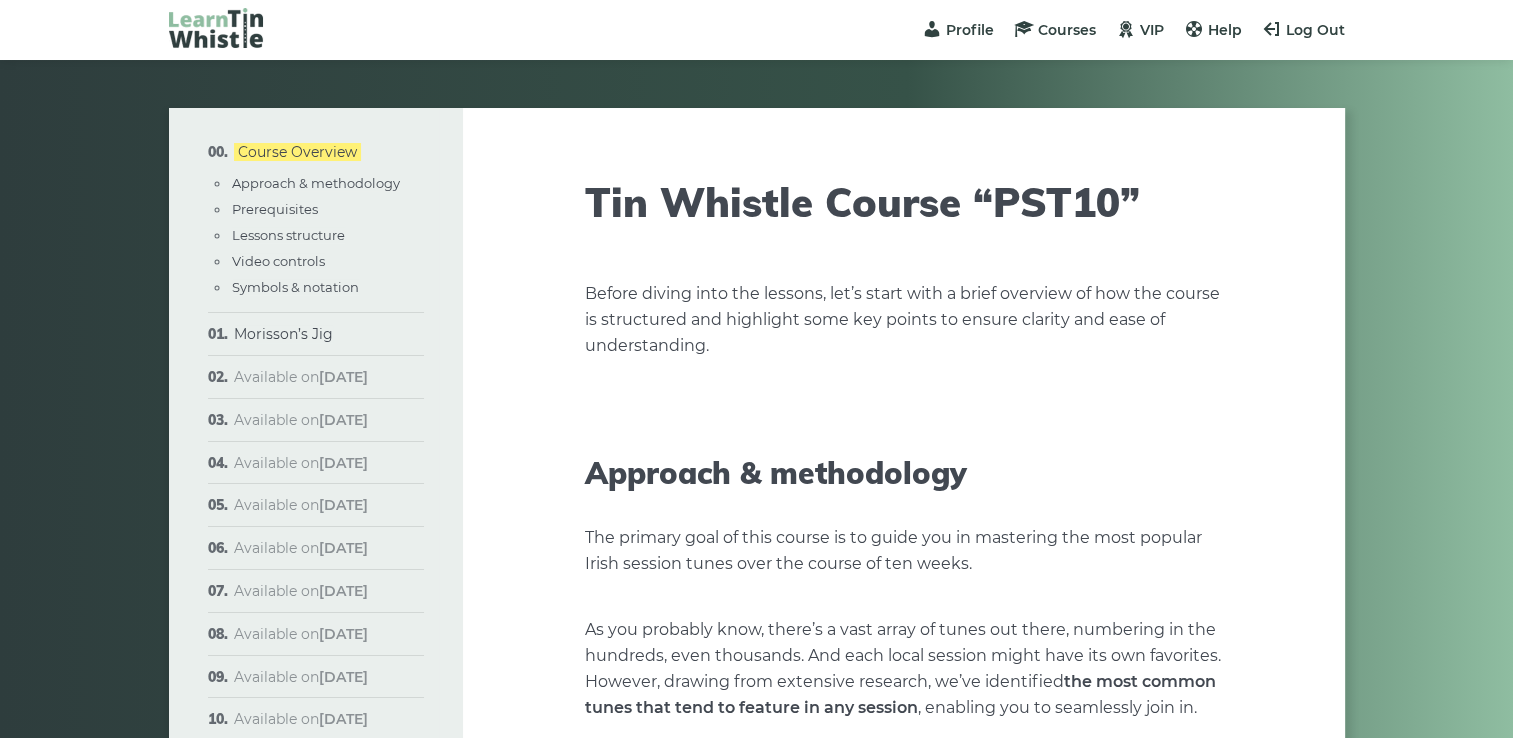 click on "Course Overview Approach & methodology Prerequisites Lessons structure Video controls Symbols & notation Morisson’s Jig Sheet music Plain version Full version Varations Available on  Aug 14th Available on  Aug 21st Available on  Aug 28th Available on  Sep 4th Available on  Sep 11th Available on  Sep 18th Available on  Sep 25th Available on  Oct 2nd Available on  Oct 9th
Tin Whistle Course “PST10”
Approach & methodology
the most common tunes that tend to feature in any session
C" at bounding box center [756, 4361] 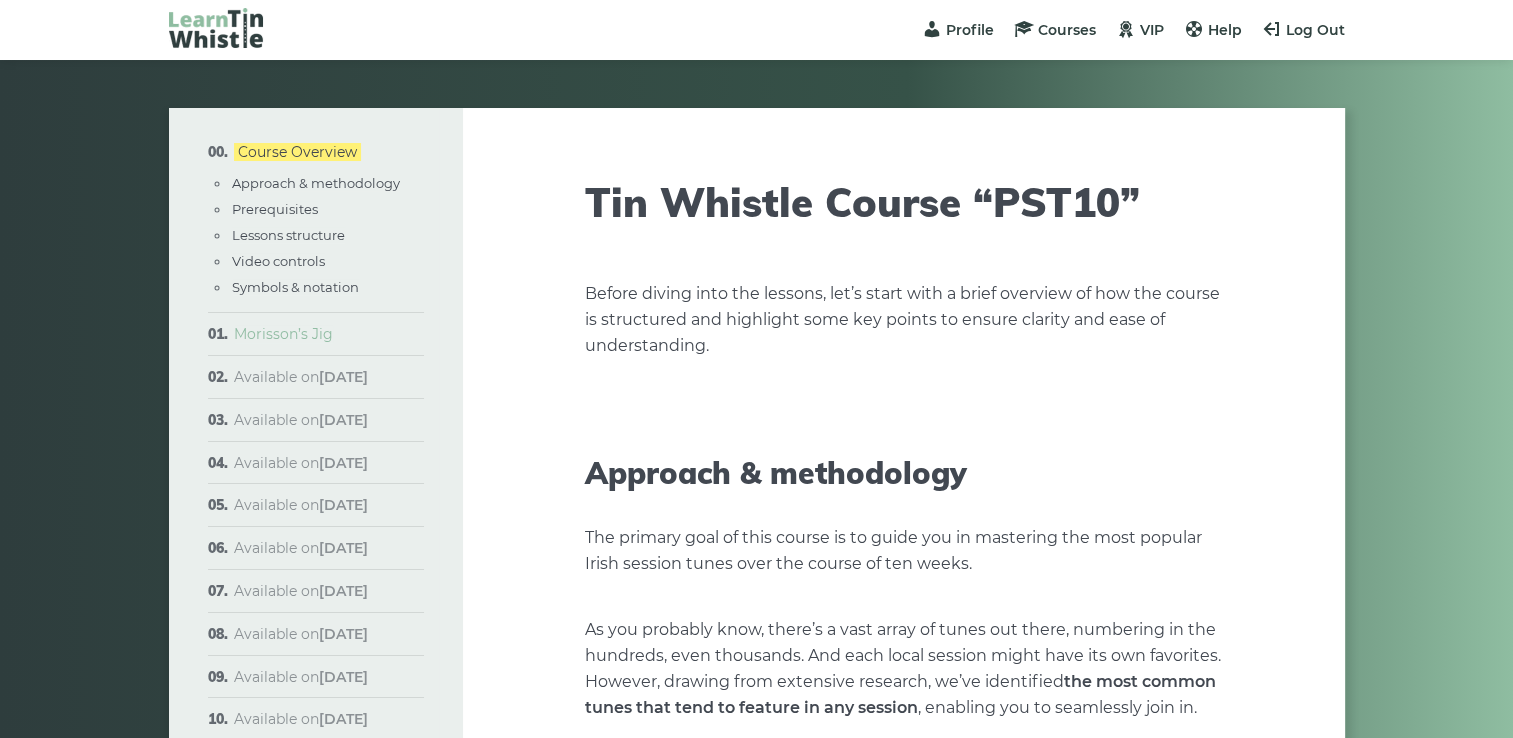 click on "Morisson’s Jig" at bounding box center (283, 334) 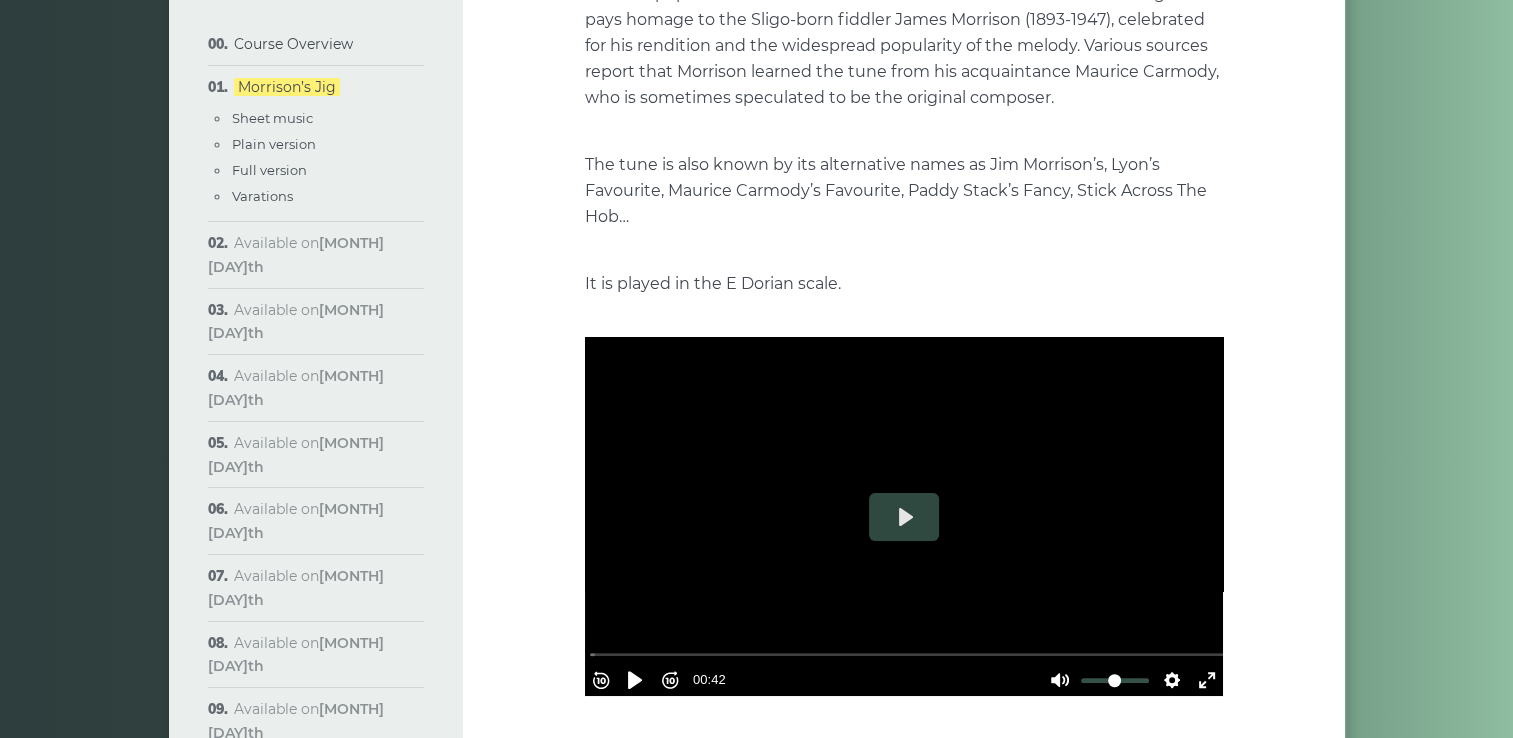 scroll, scrollTop: 400, scrollLeft: 0, axis: vertical 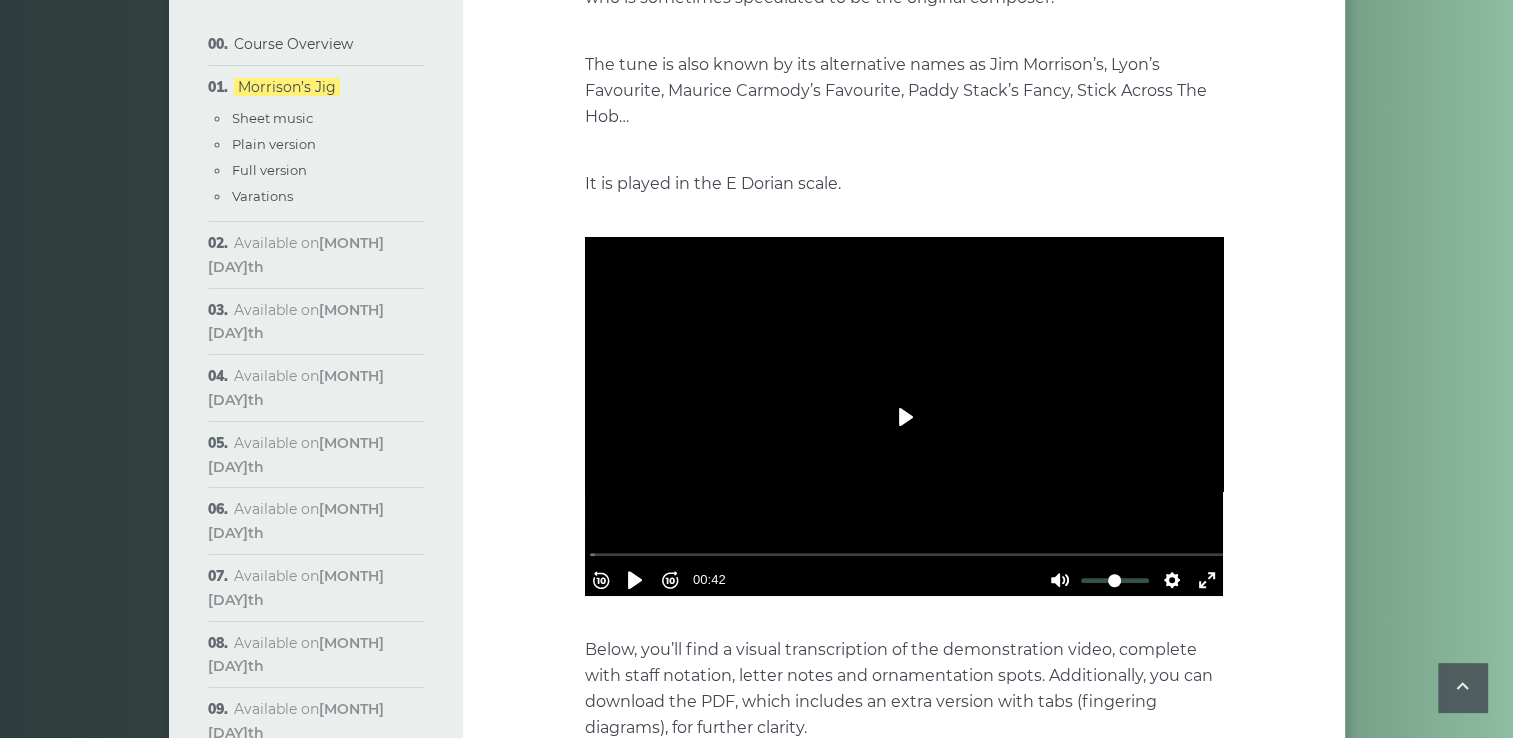 click on "Play" at bounding box center [904, 417] 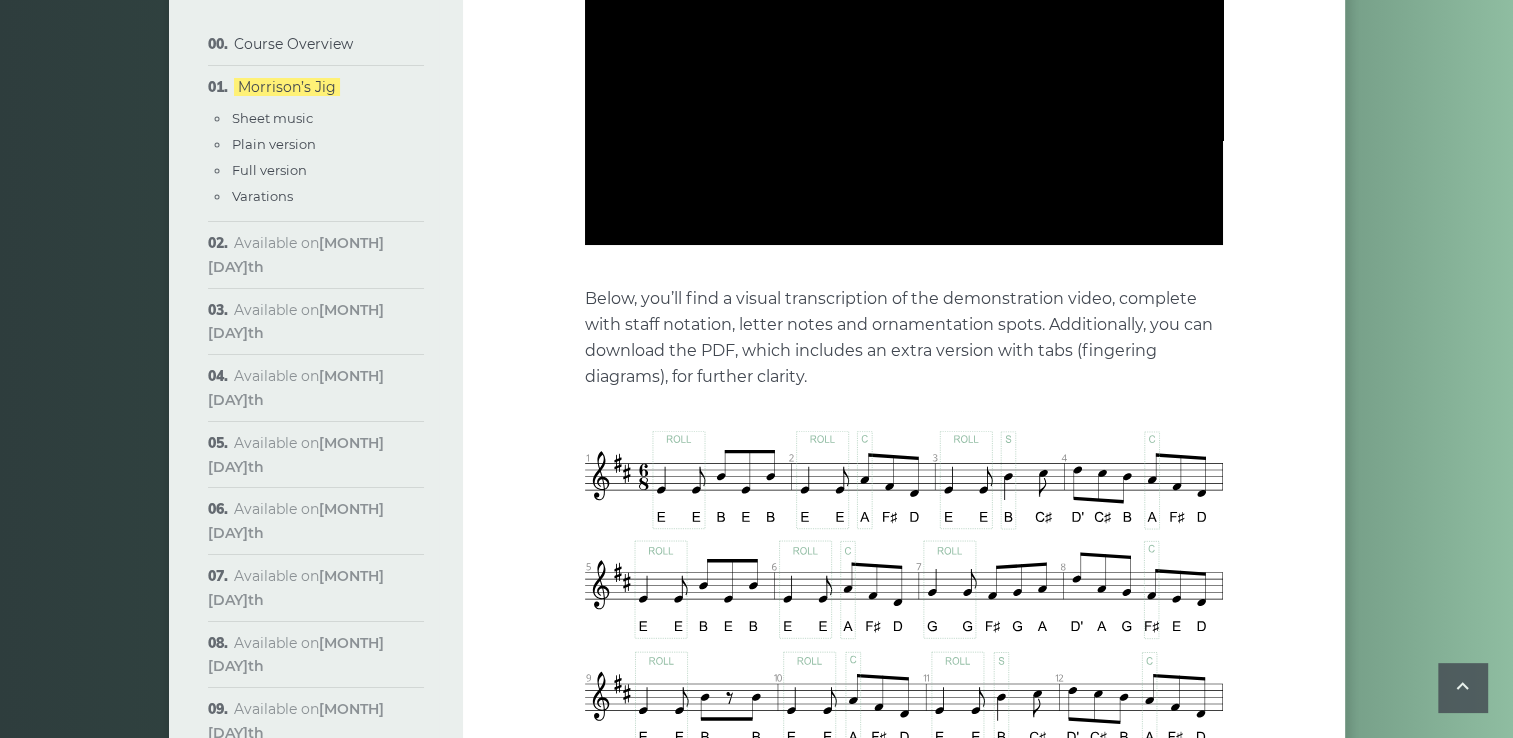 type on "*****" 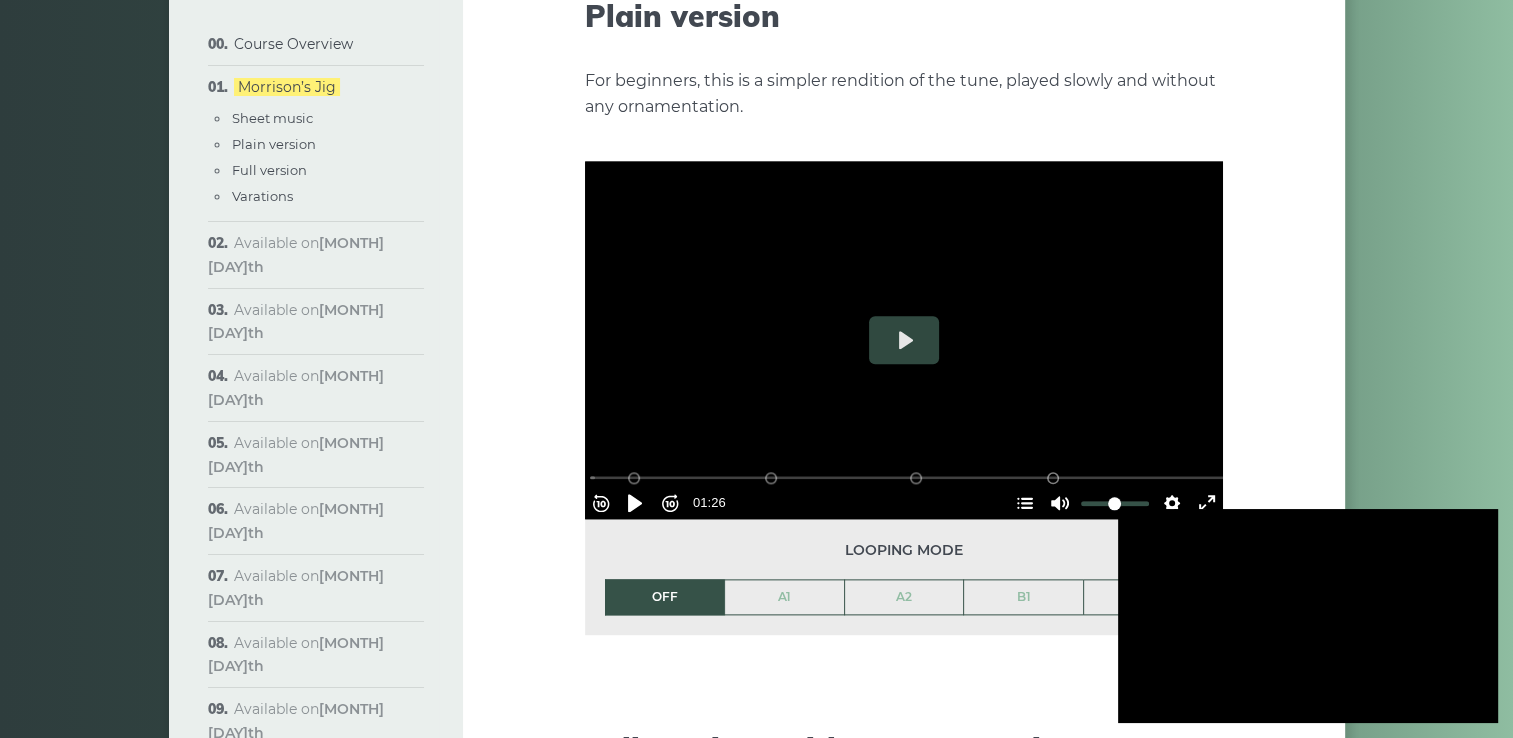 scroll, scrollTop: 2200, scrollLeft: 0, axis: vertical 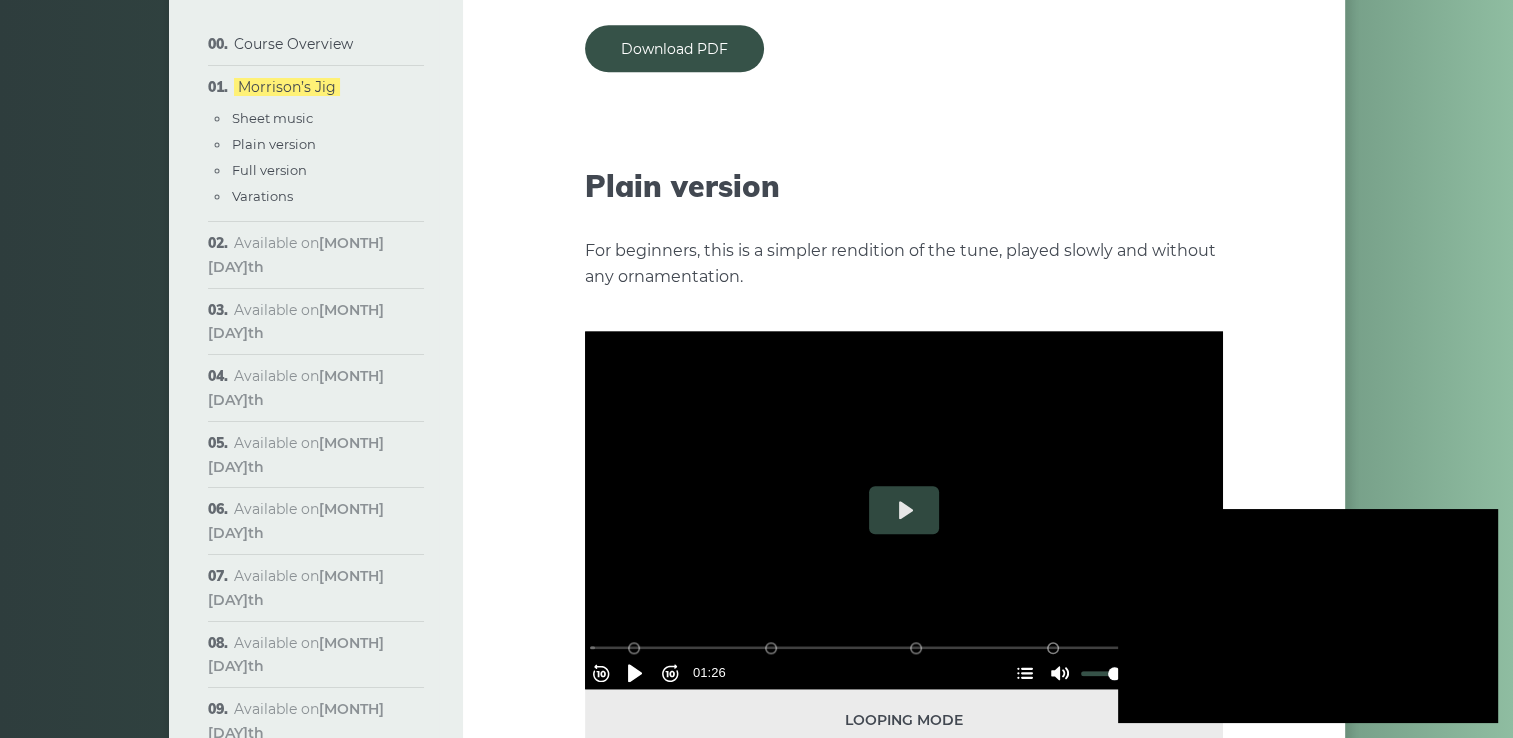 click at bounding box center [1308, 616] 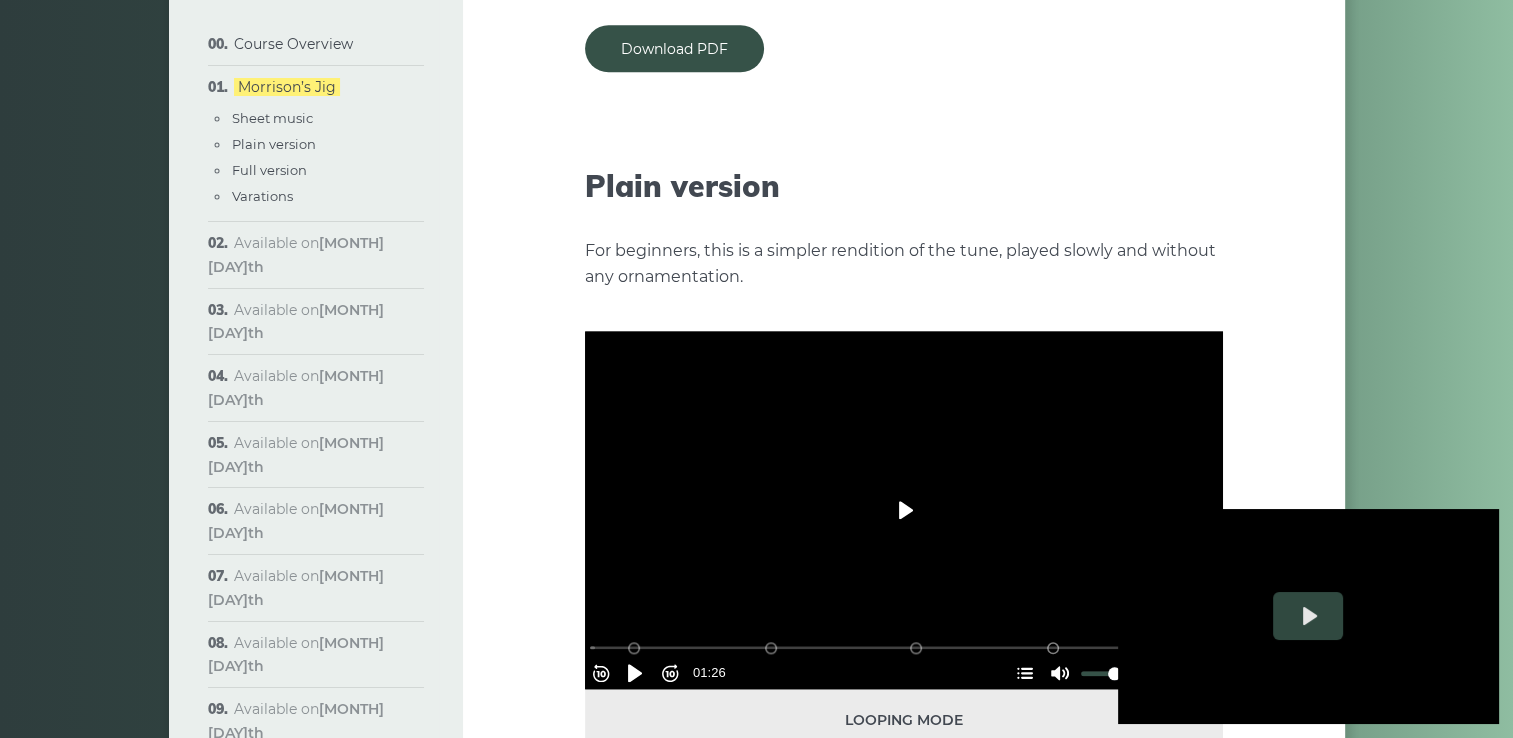 click on "Play" at bounding box center [904, 510] 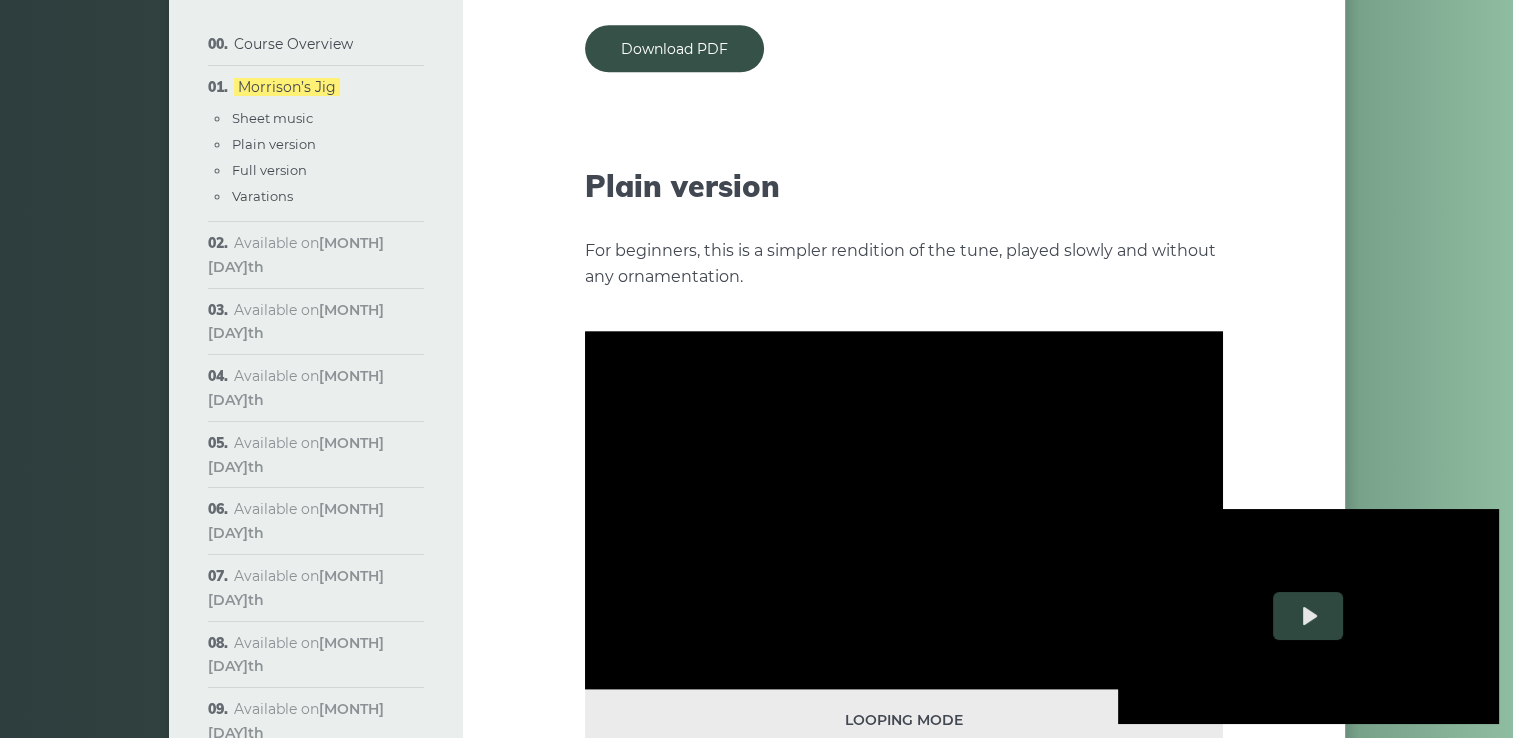 drag, startPoint x: 1312, startPoint y: 310, endPoint x: 1352, endPoint y: 182, distance: 134.10443 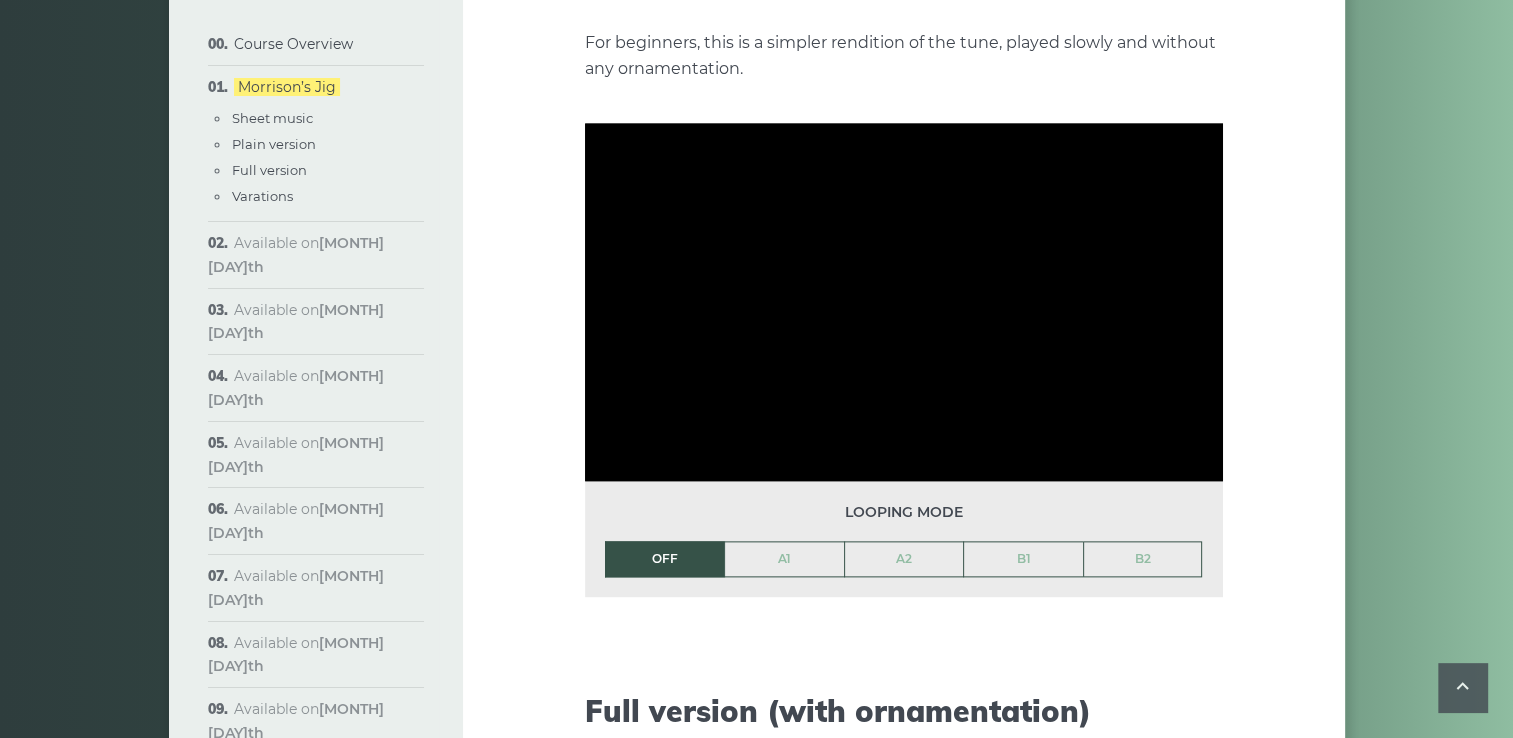 scroll, scrollTop: 2297, scrollLeft: 0, axis: vertical 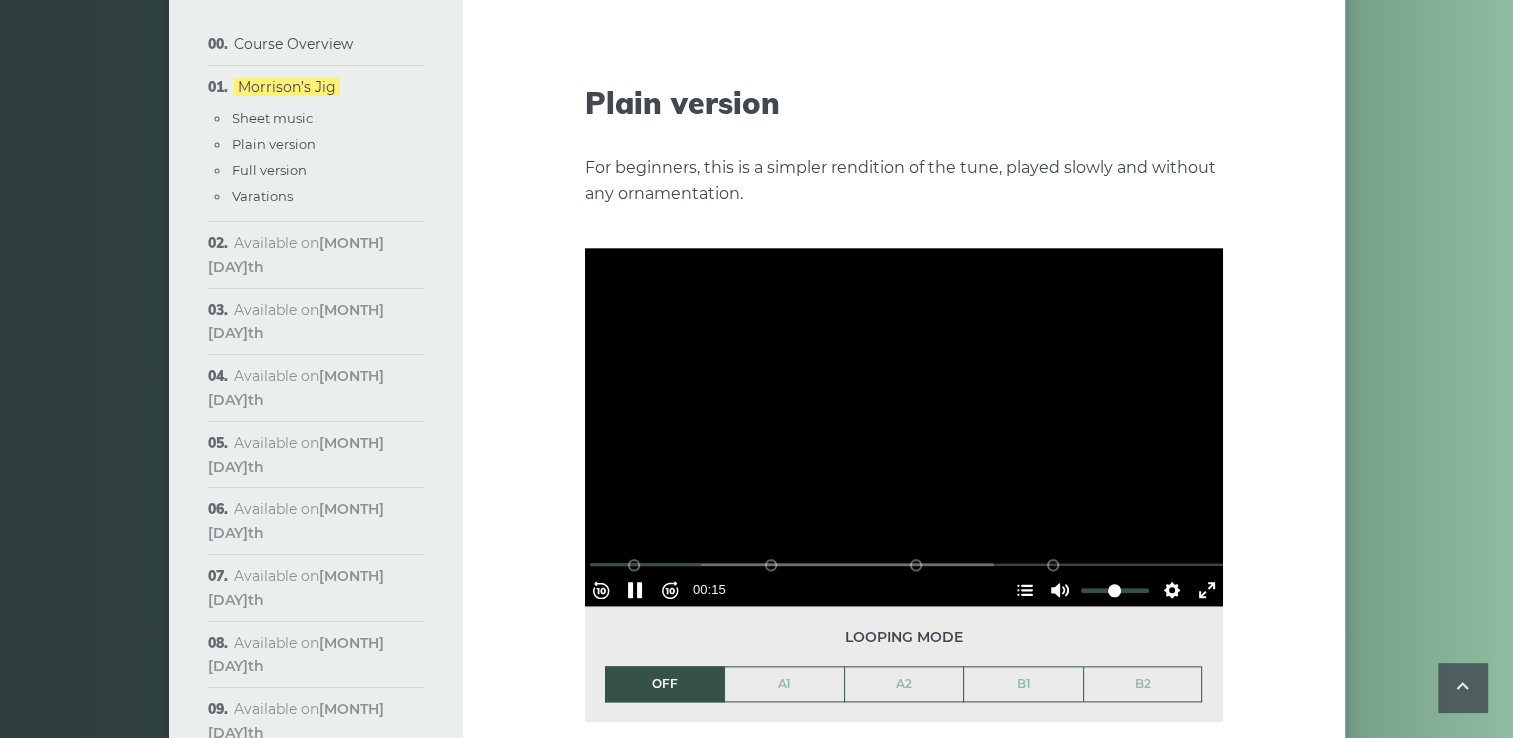 click at bounding box center (908, 564) 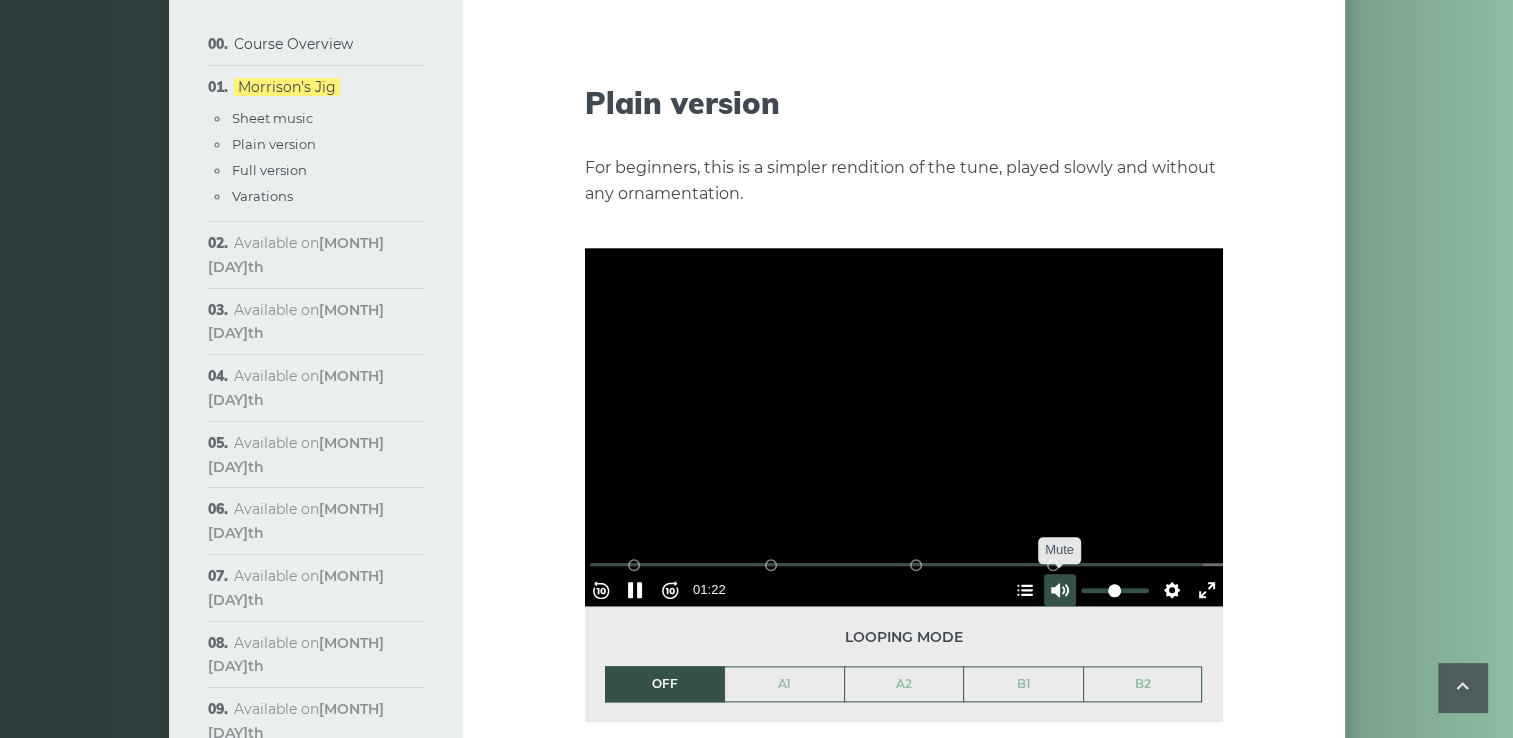 type on "*****" 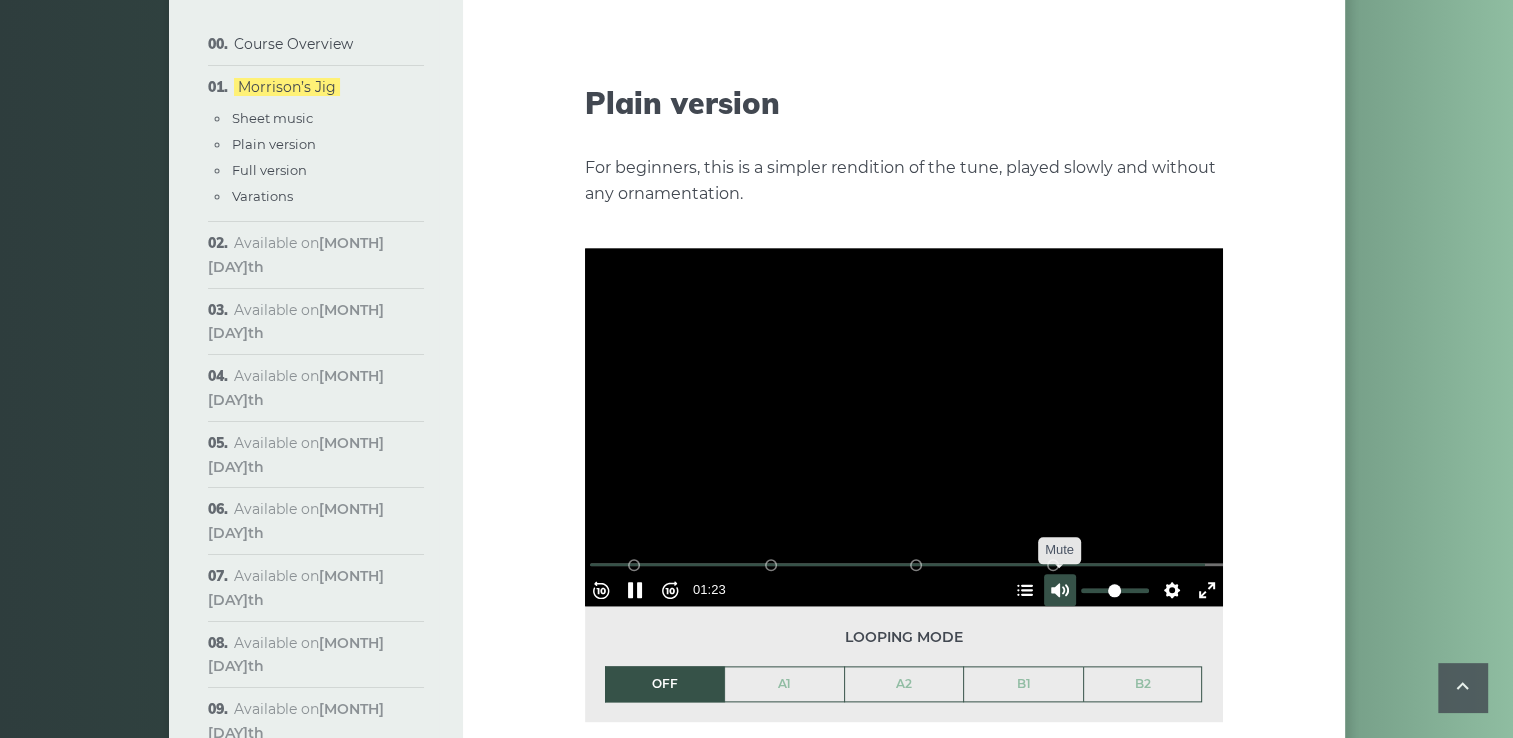 click on "Unmute Mute" at bounding box center (1060, 590) 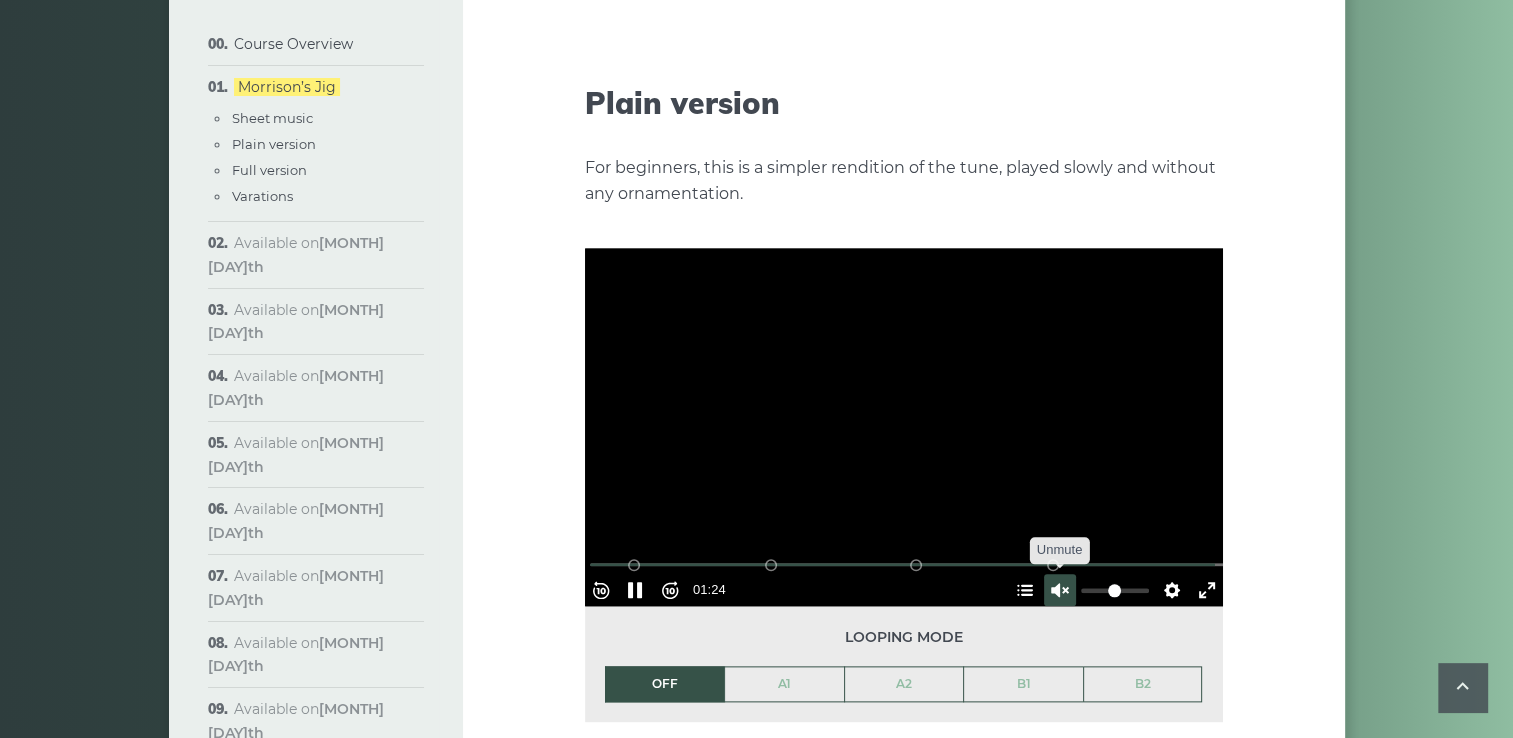 type on "*****" 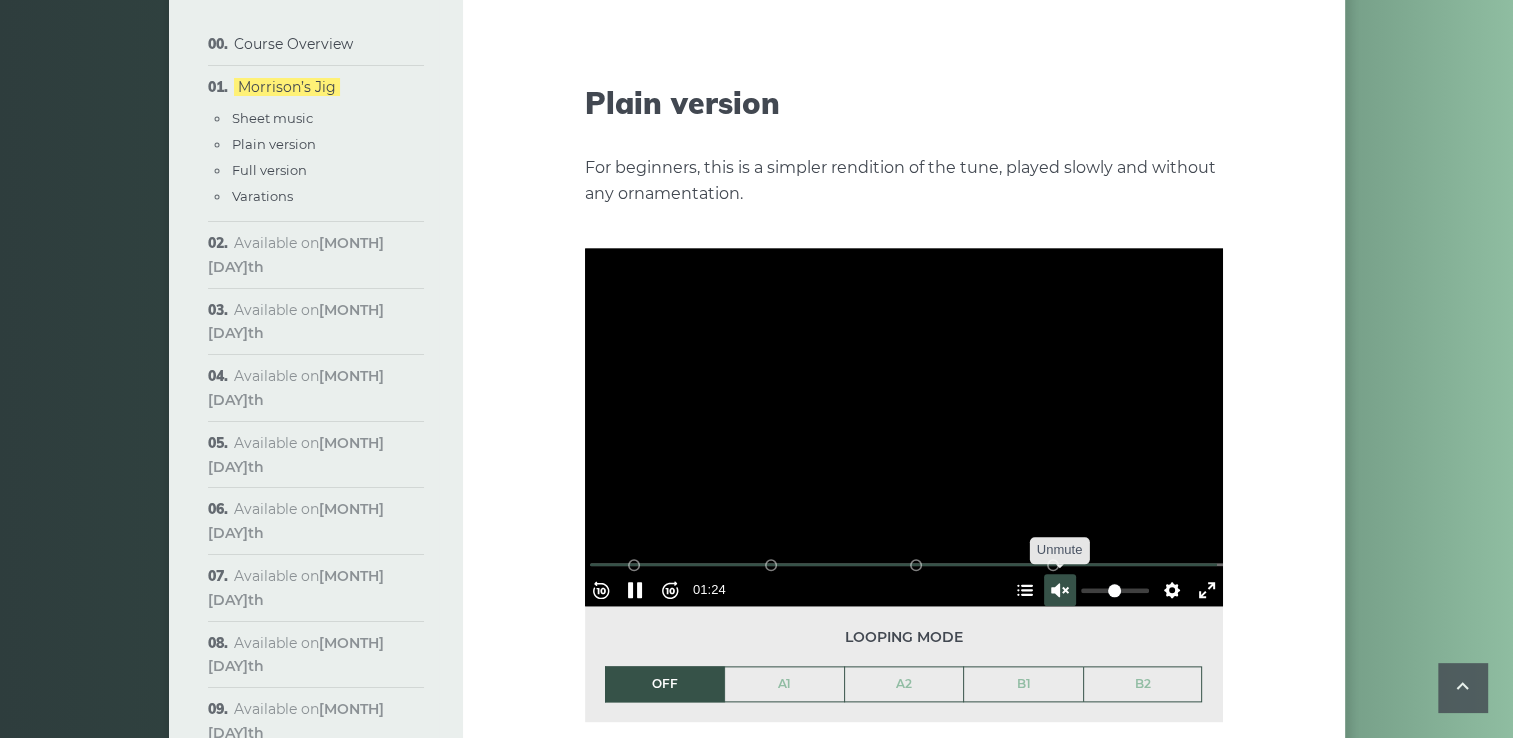 click on "Unmute Mute" at bounding box center [1060, 590] 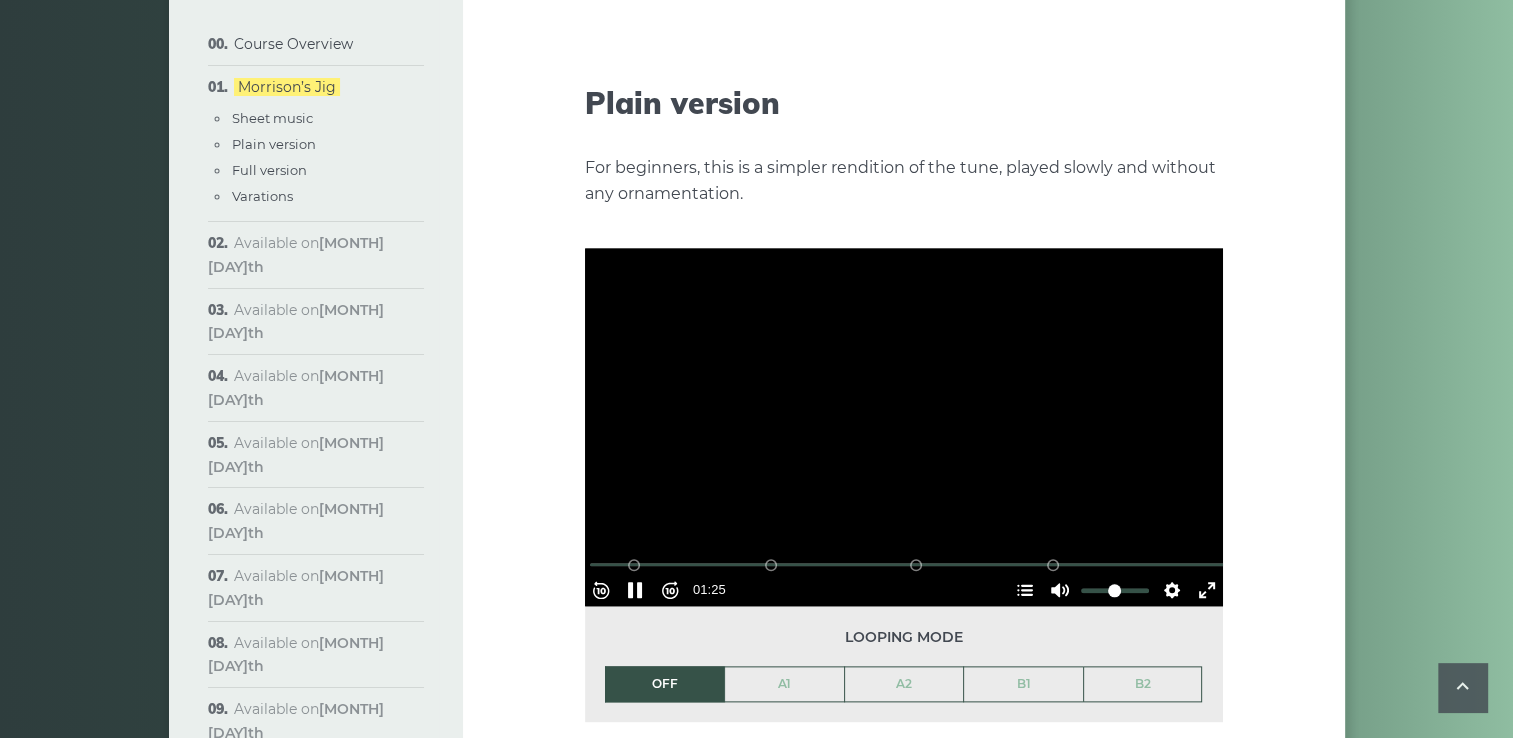 type on "***" 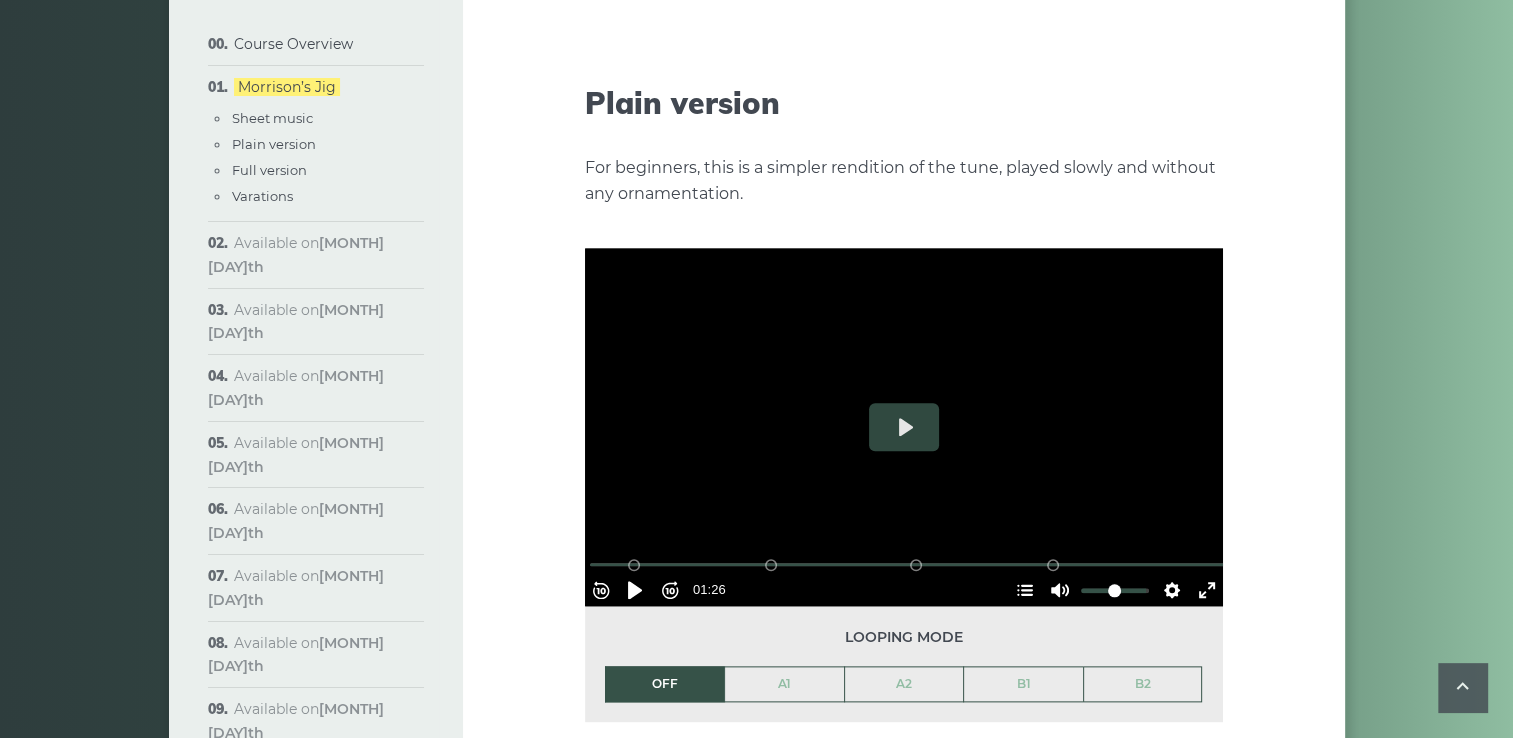 type on "***" 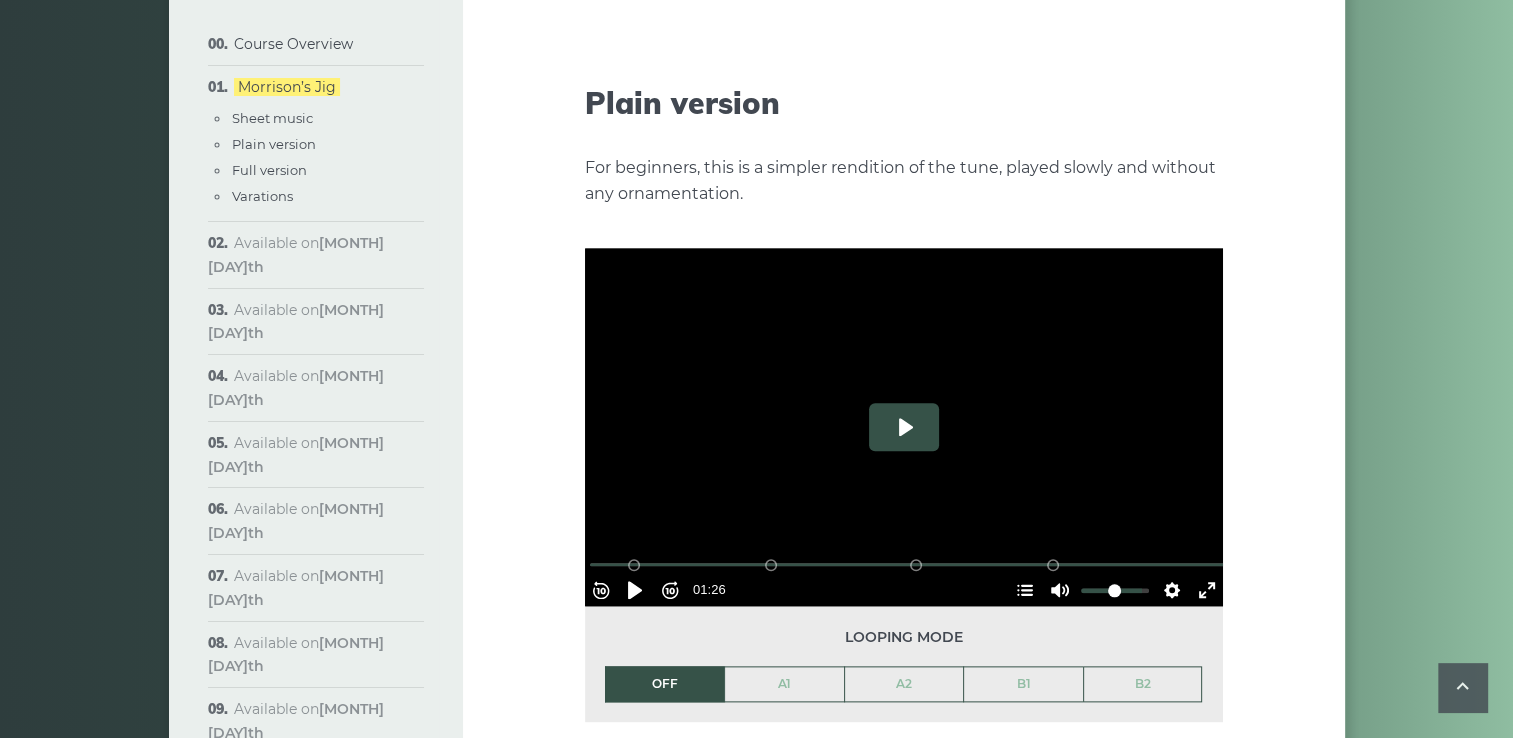 click on "Play" at bounding box center [904, 427] 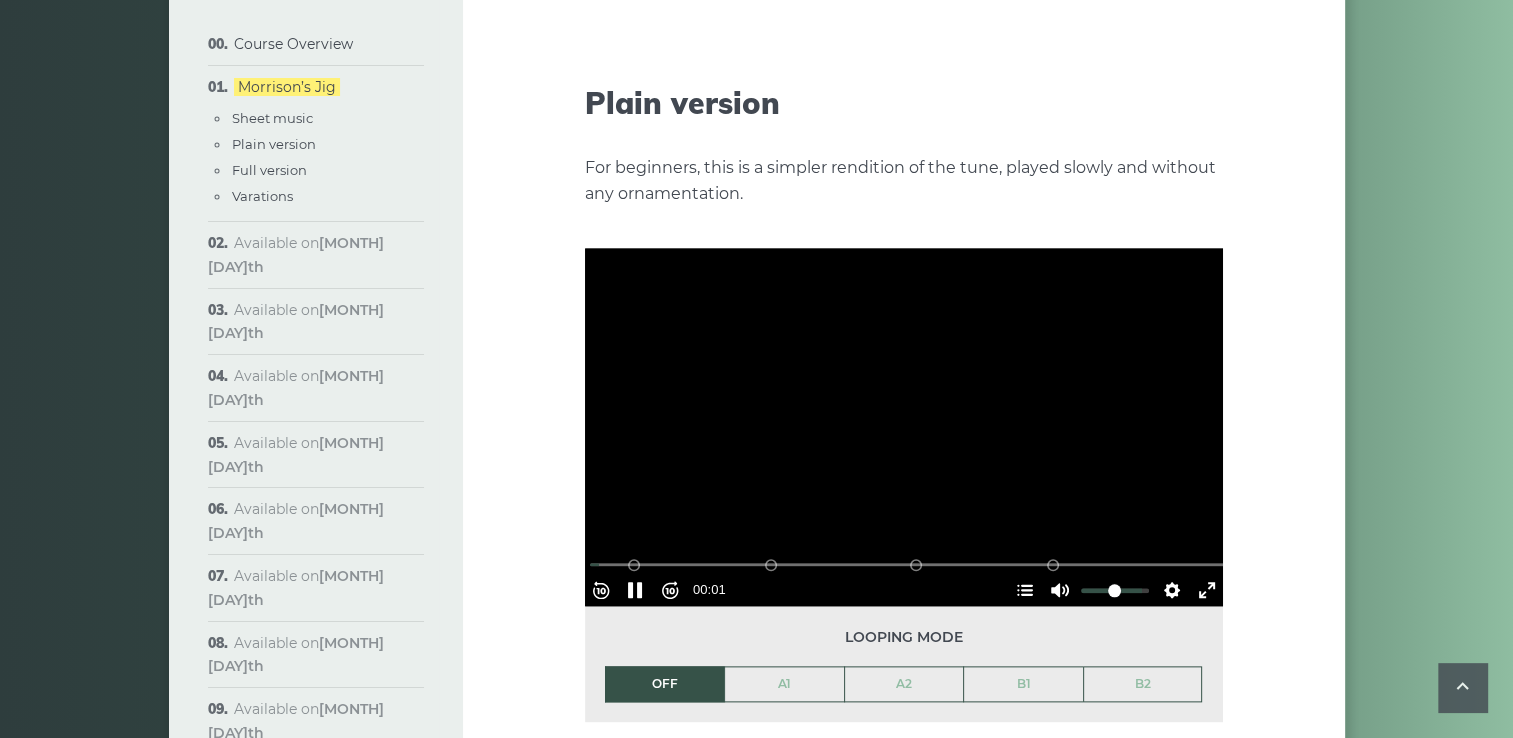 type on "****" 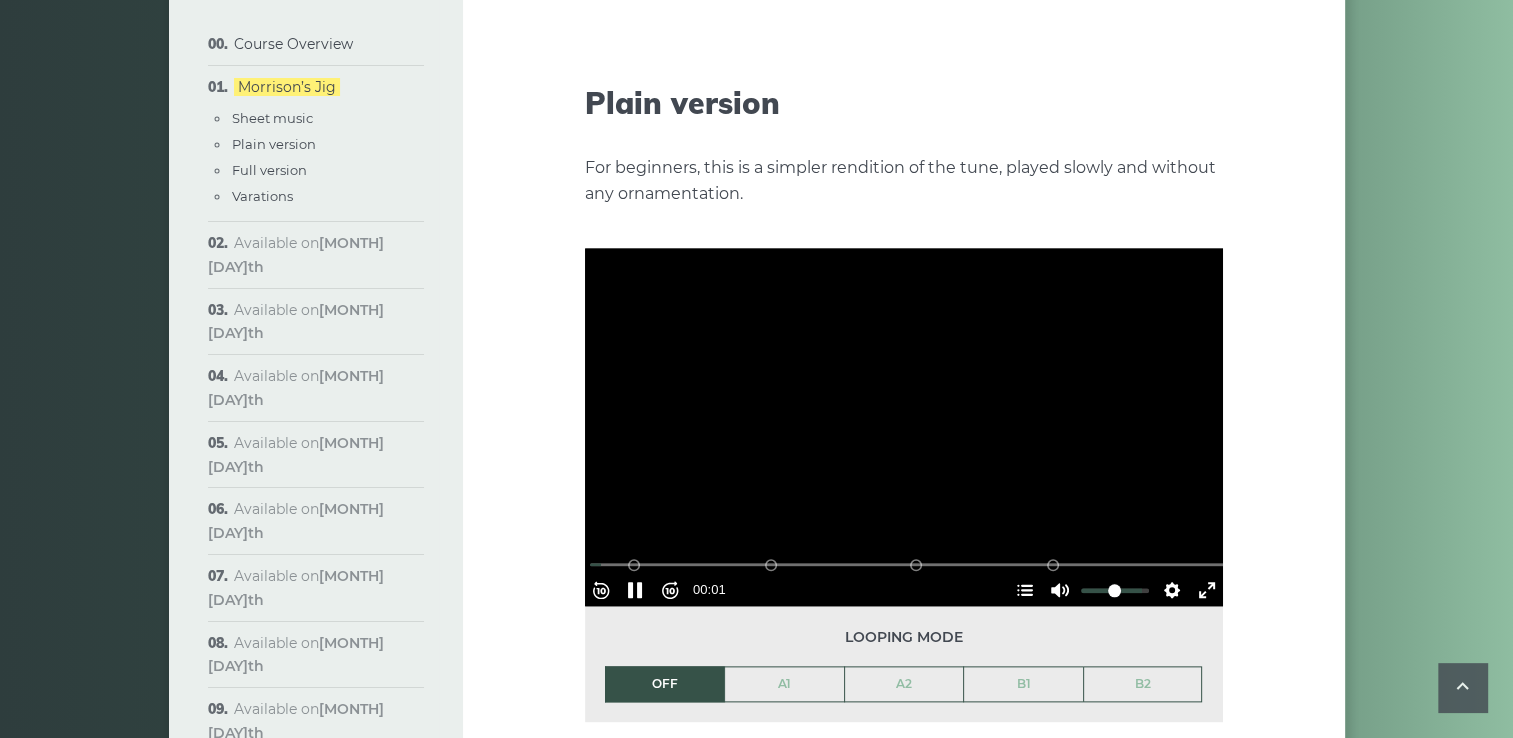 type on "****" 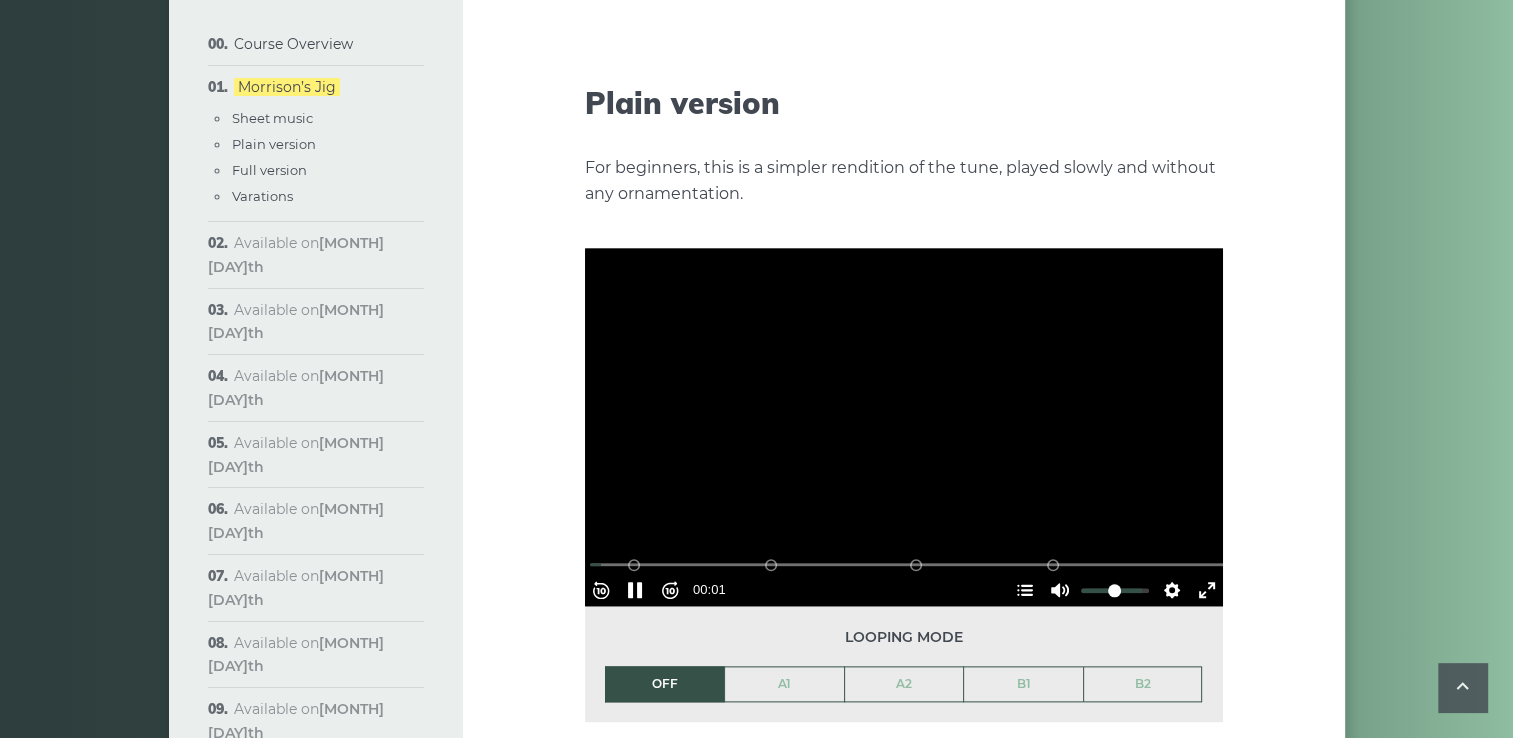 type on "****" 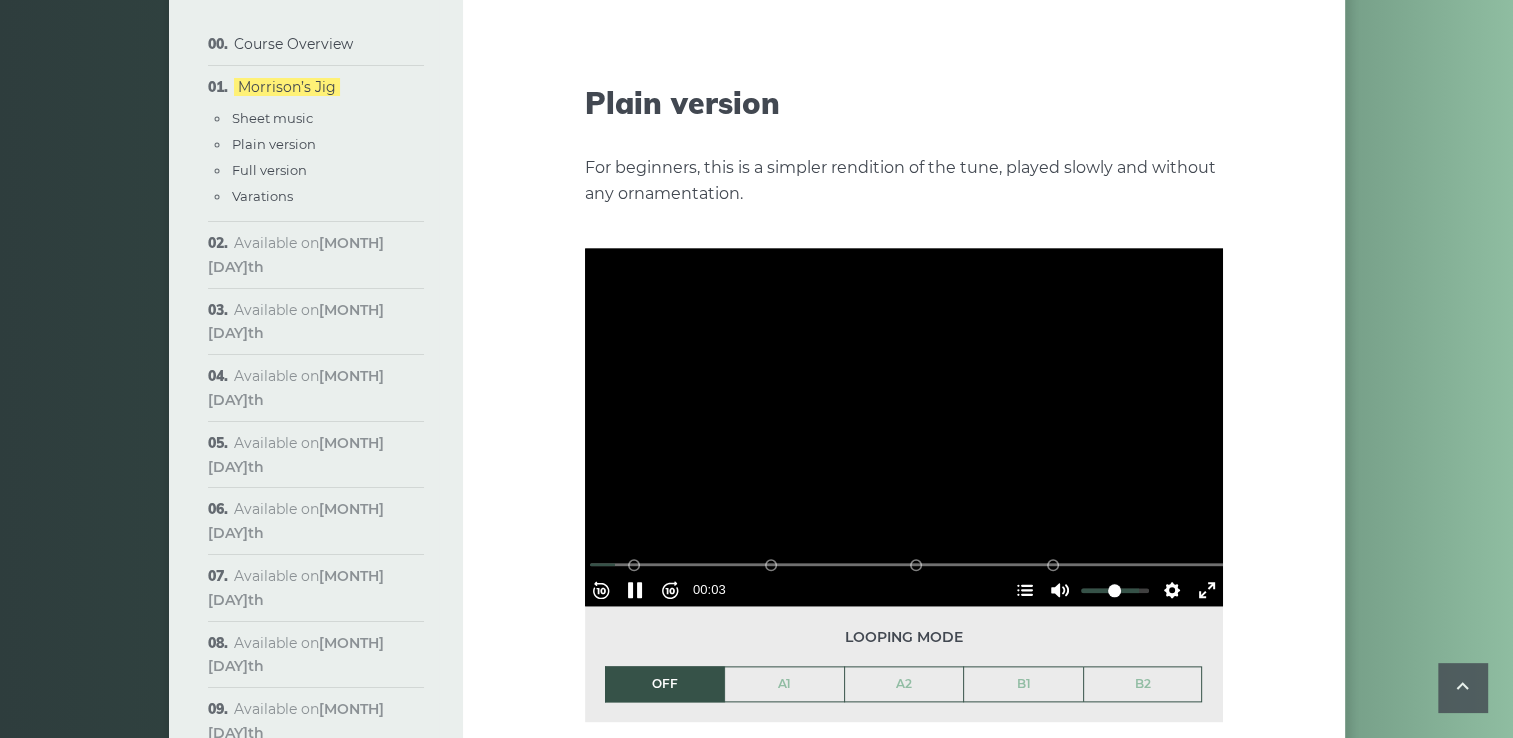 type on "****" 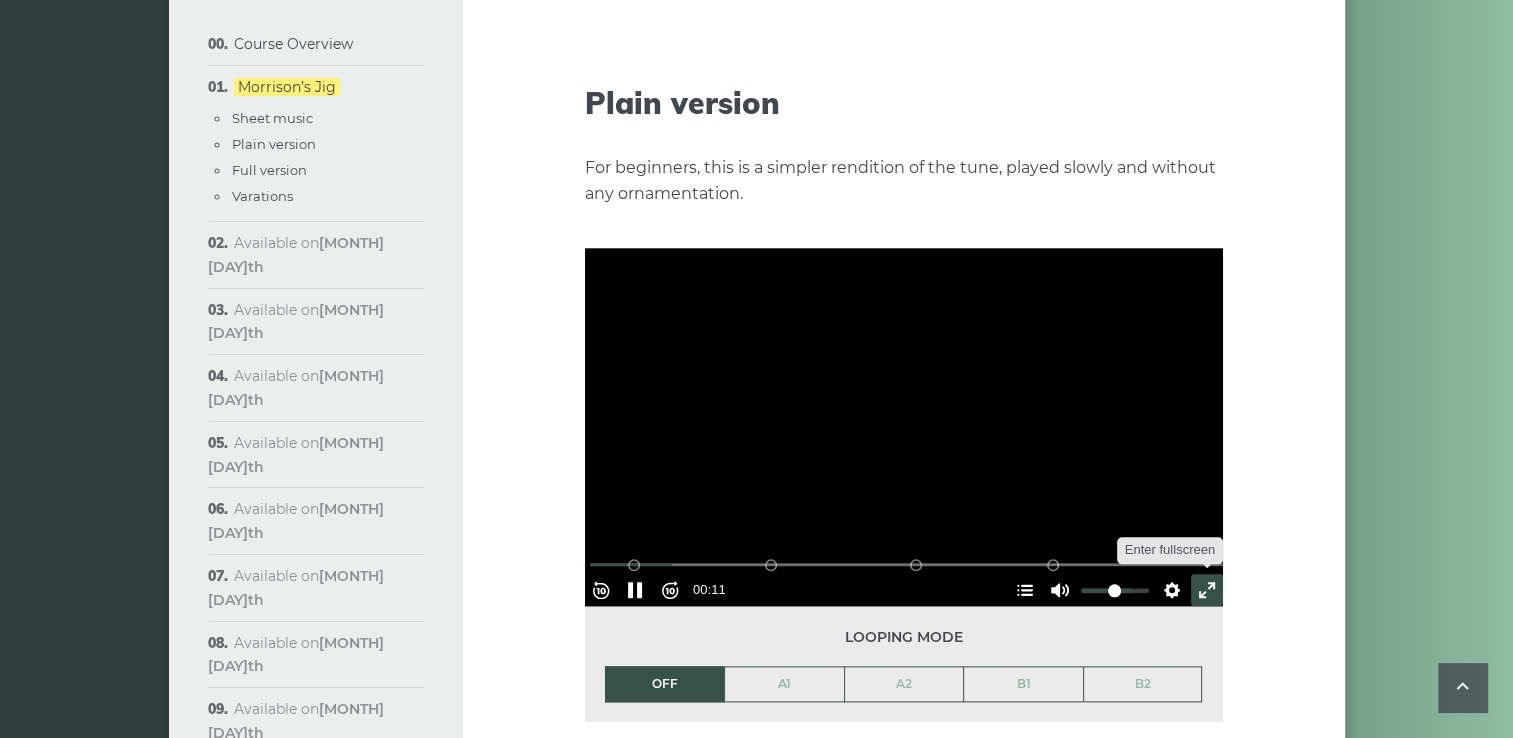 click on "Exit fullscreen Enter fullscreen" at bounding box center [1207, 590] 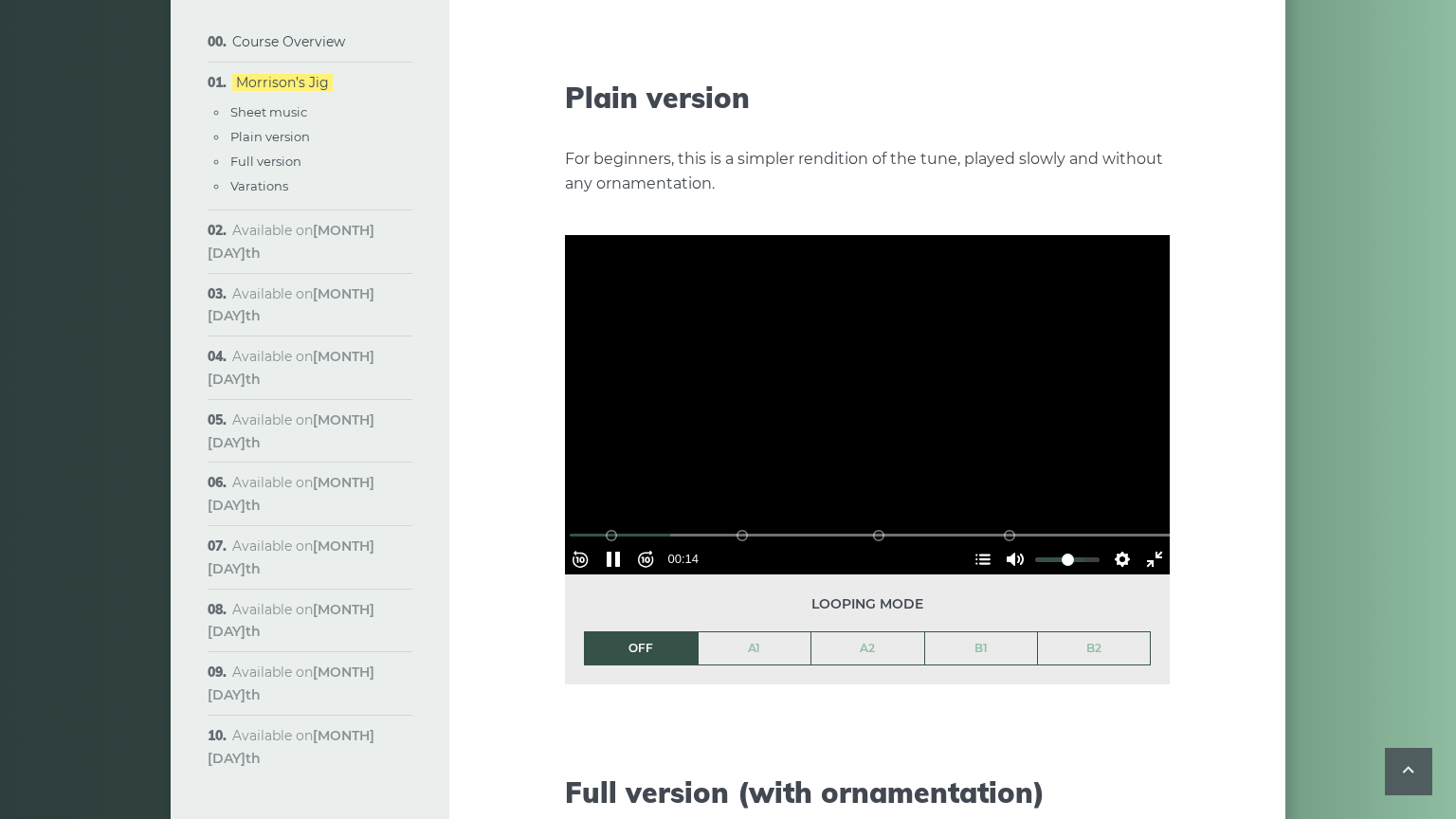 type on "**" 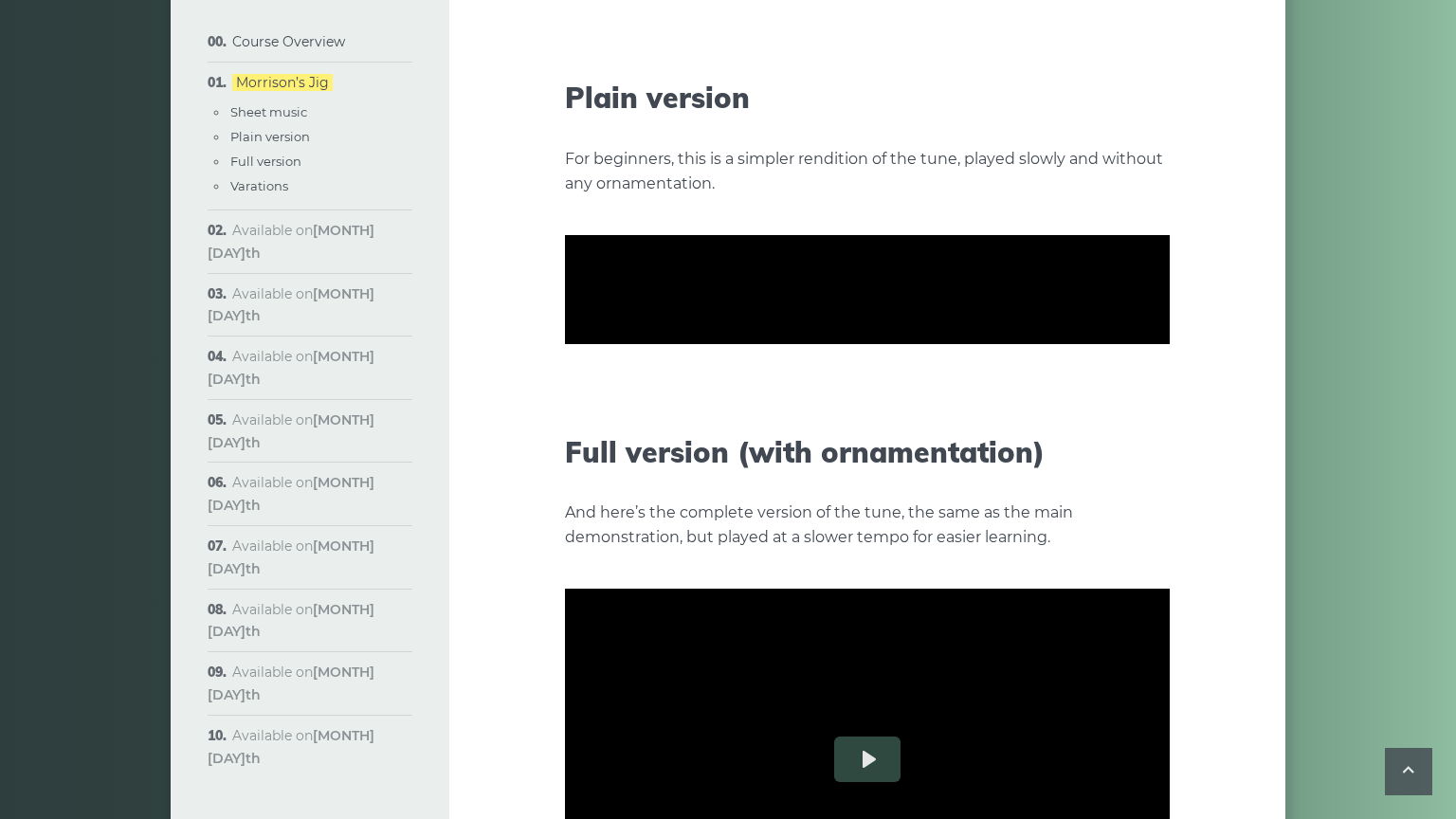 type on "****" 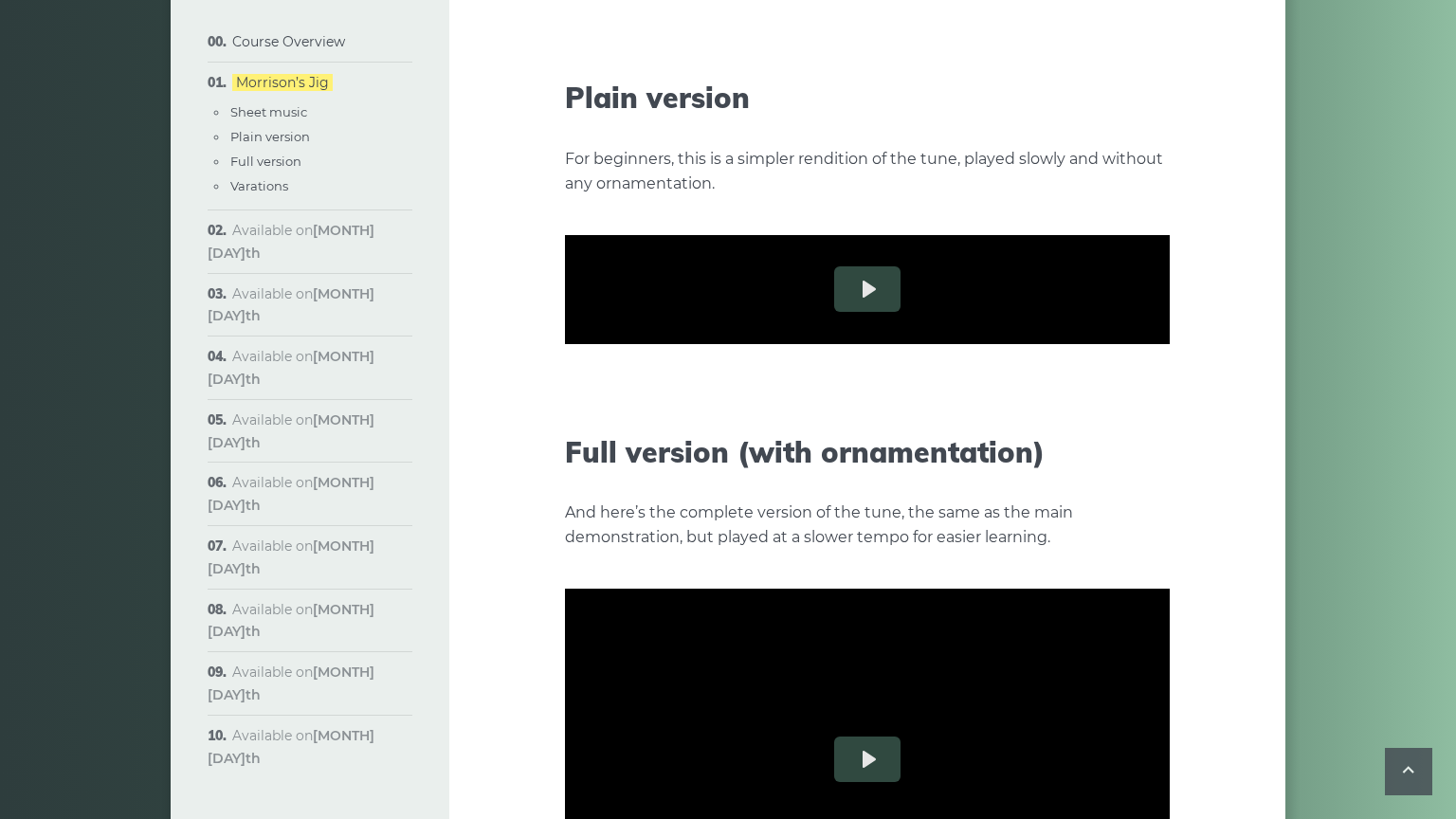 click on "Exit fullscreen Enter fullscreen" at bounding box center (1155, 445) 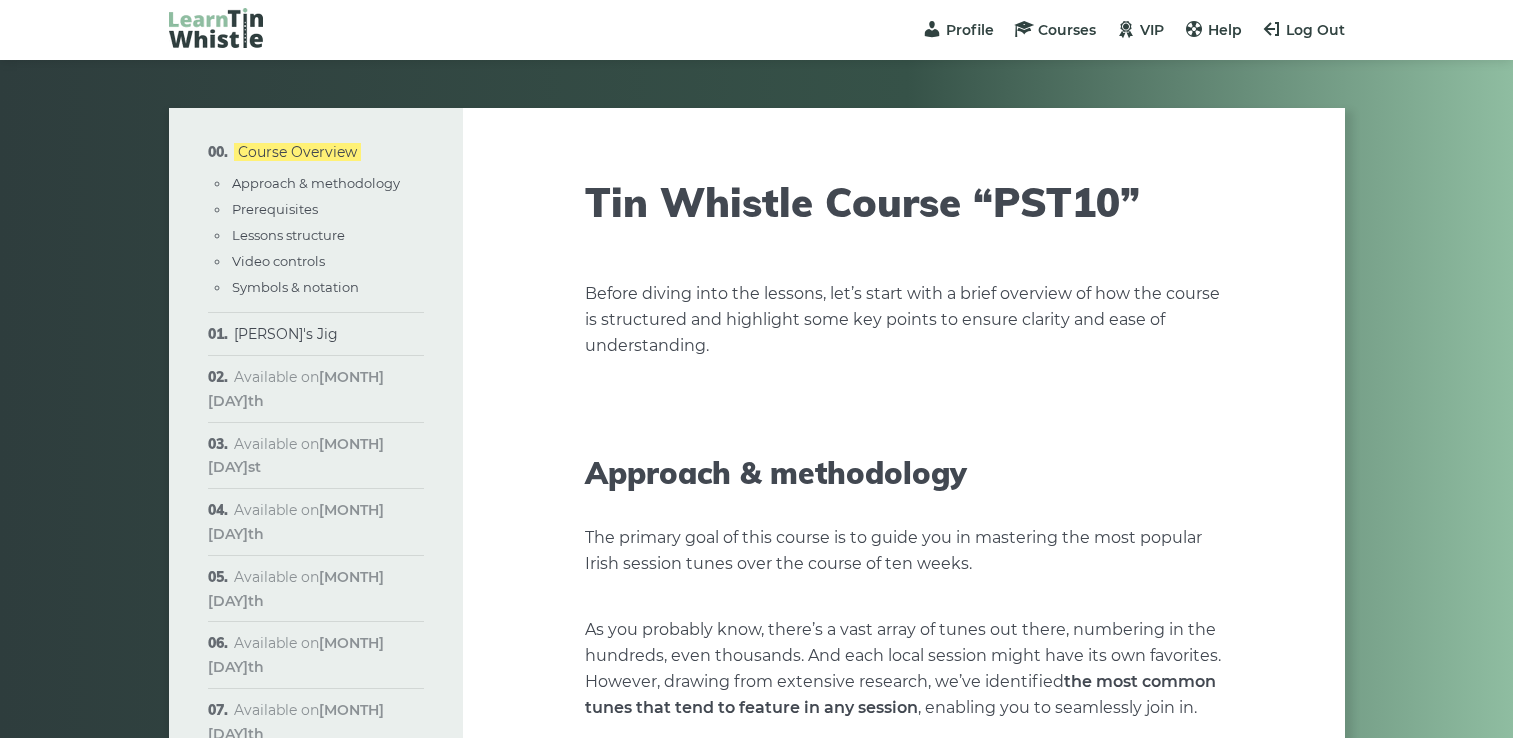 scroll, scrollTop: 0, scrollLeft: 0, axis: both 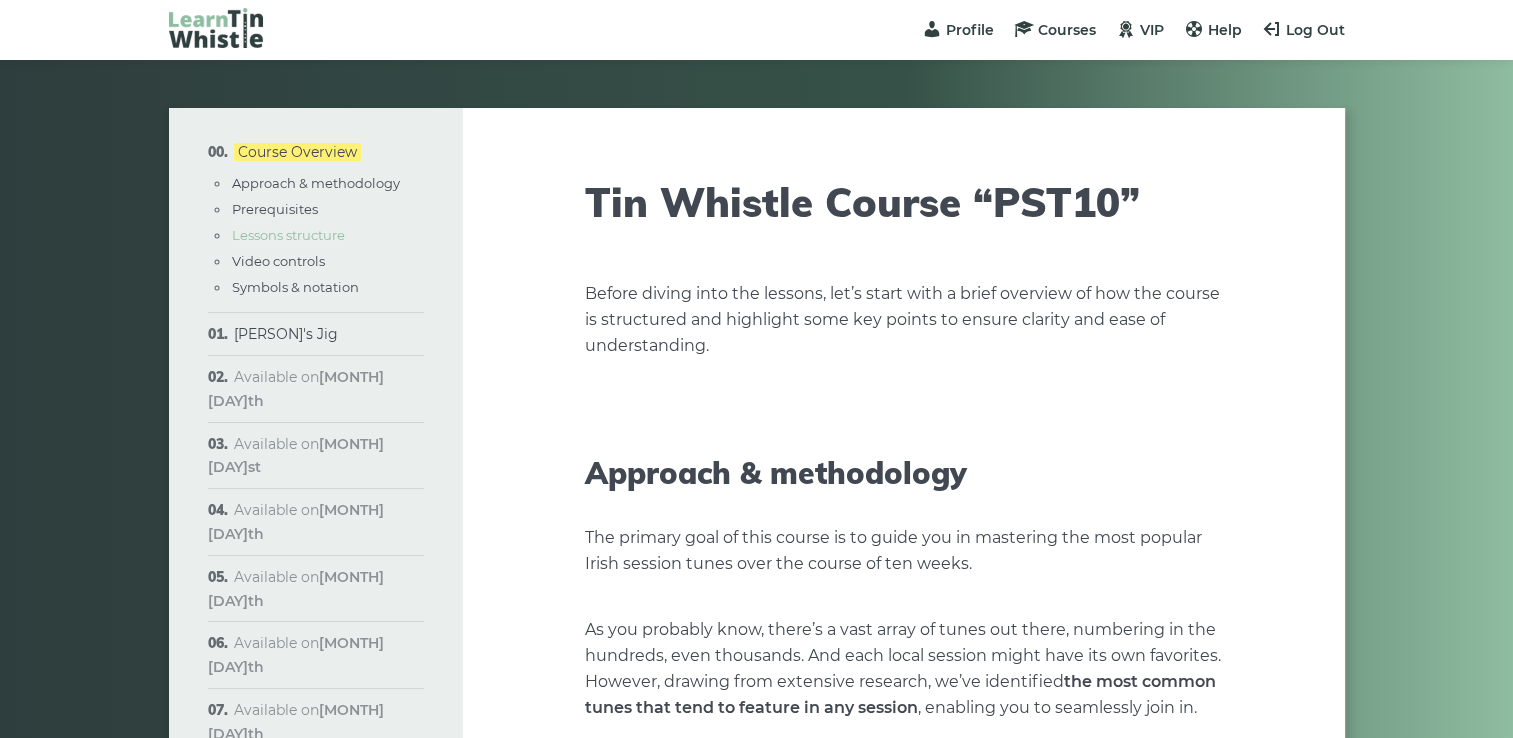 click on "Lessons structure" at bounding box center (288, 235) 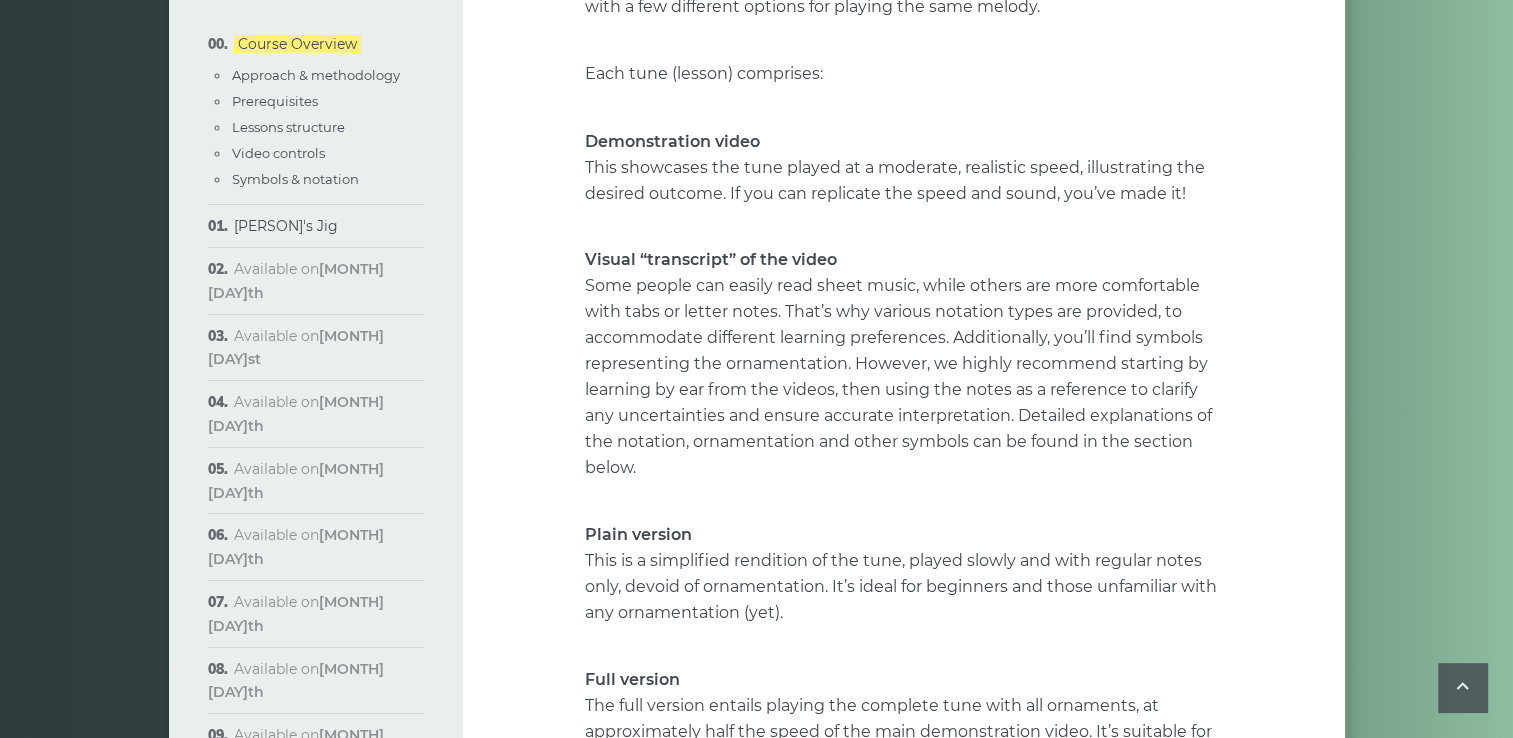 scroll, scrollTop: 3688, scrollLeft: 0, axis: vertical 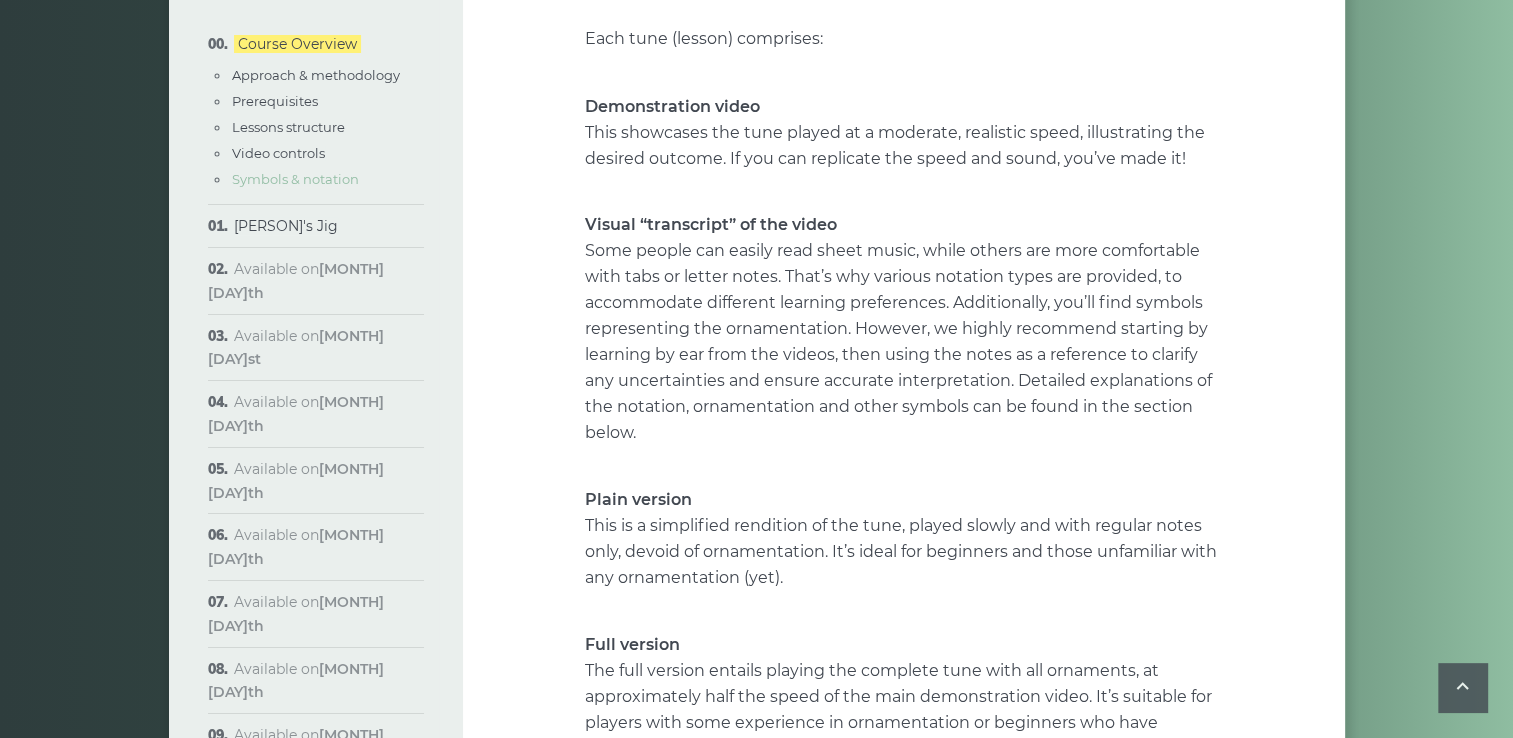 click on "Symbols & notation" at bounding box center [295, 179] 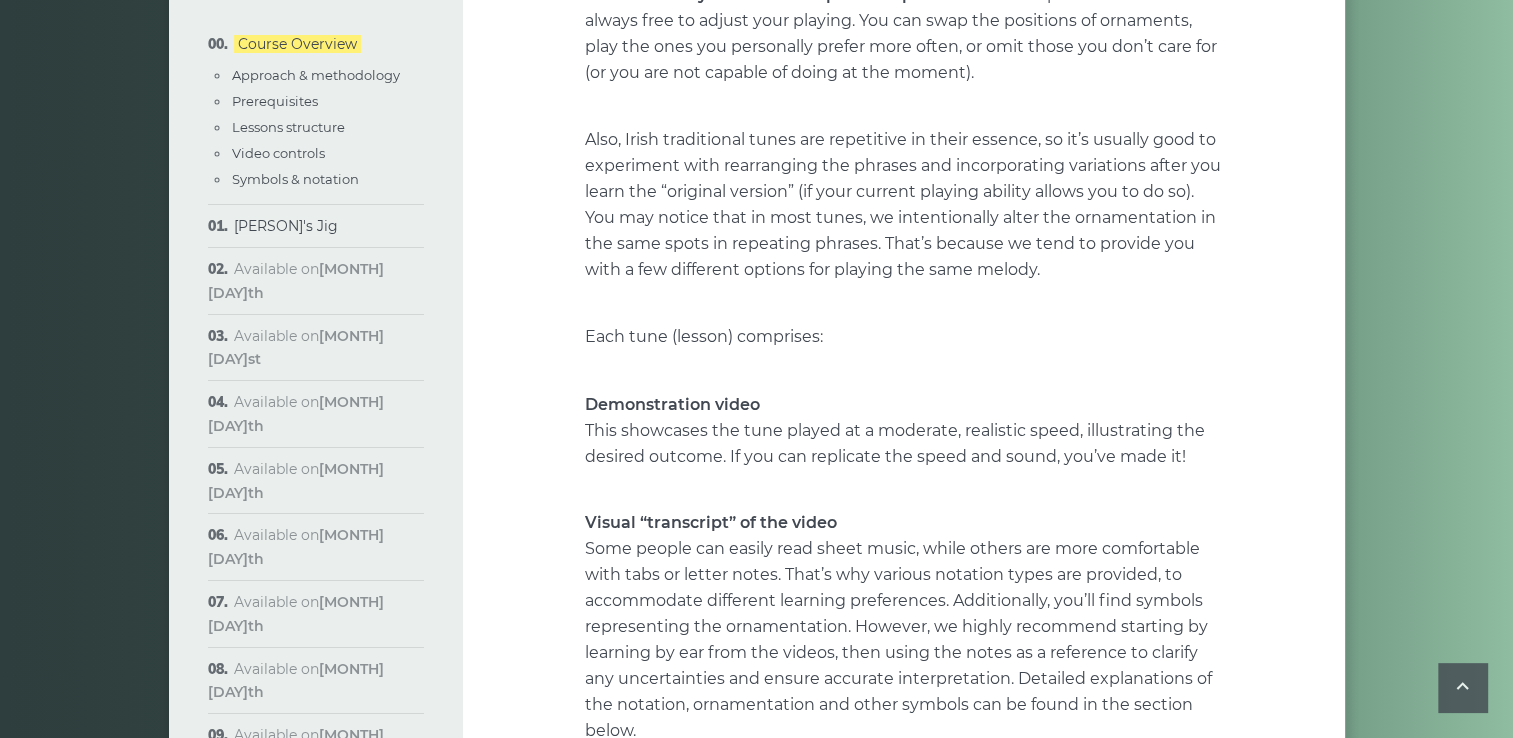 scroll, scrollTop: 3290, scrollLeft: 0, axis: vertical 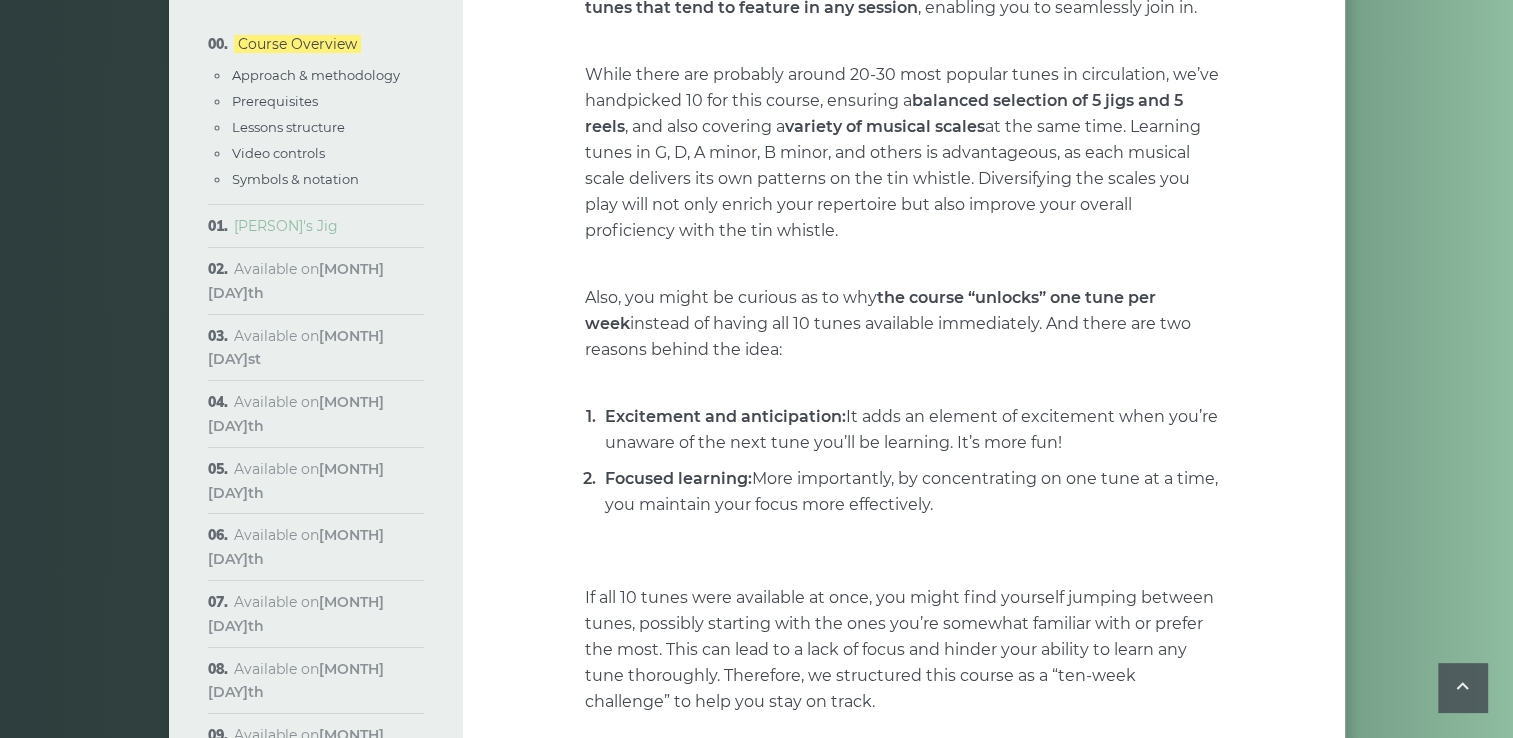 click on "Morisson’s Jig" at bounding box center (286, 226) 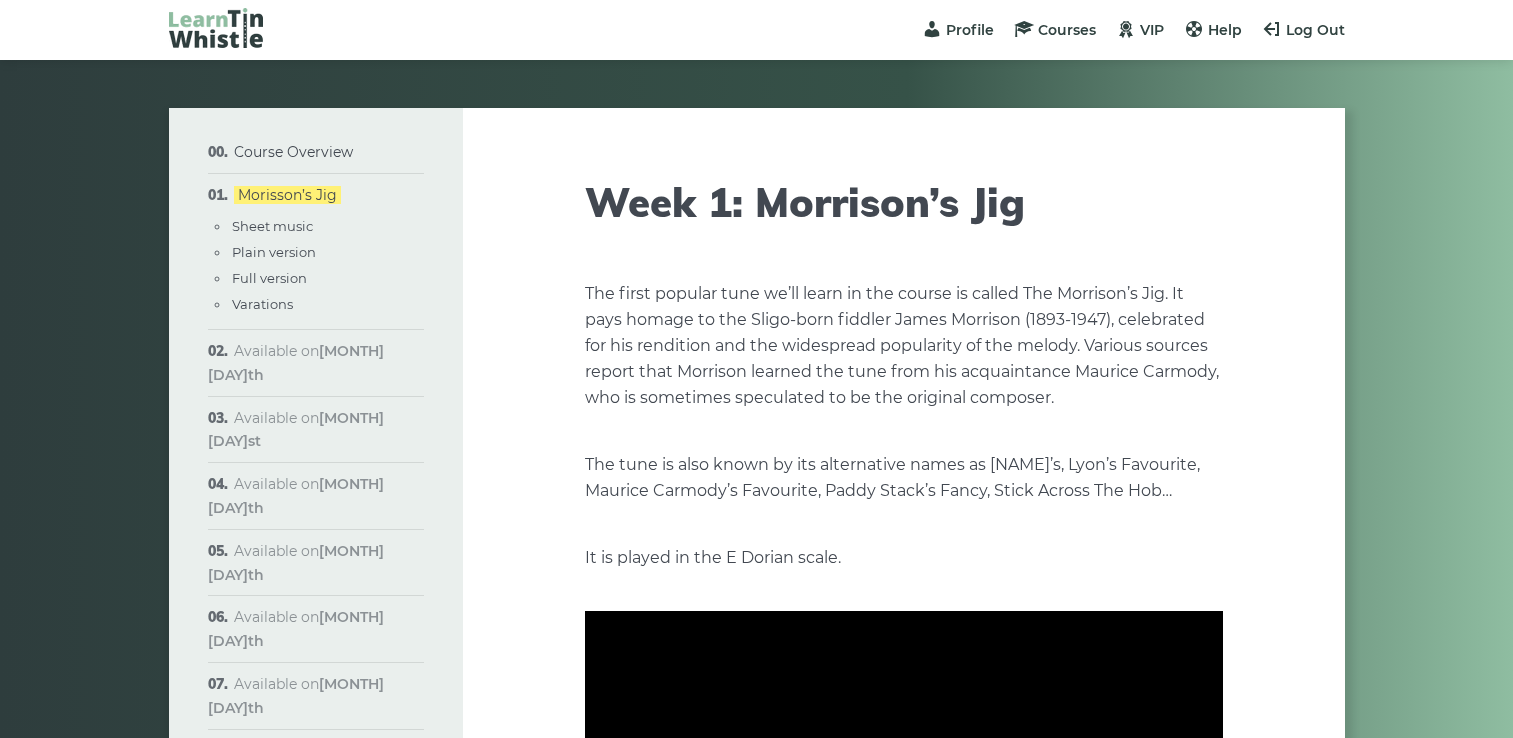 scroll, scrollTop: 0, scrollLeft: 0, axis: both 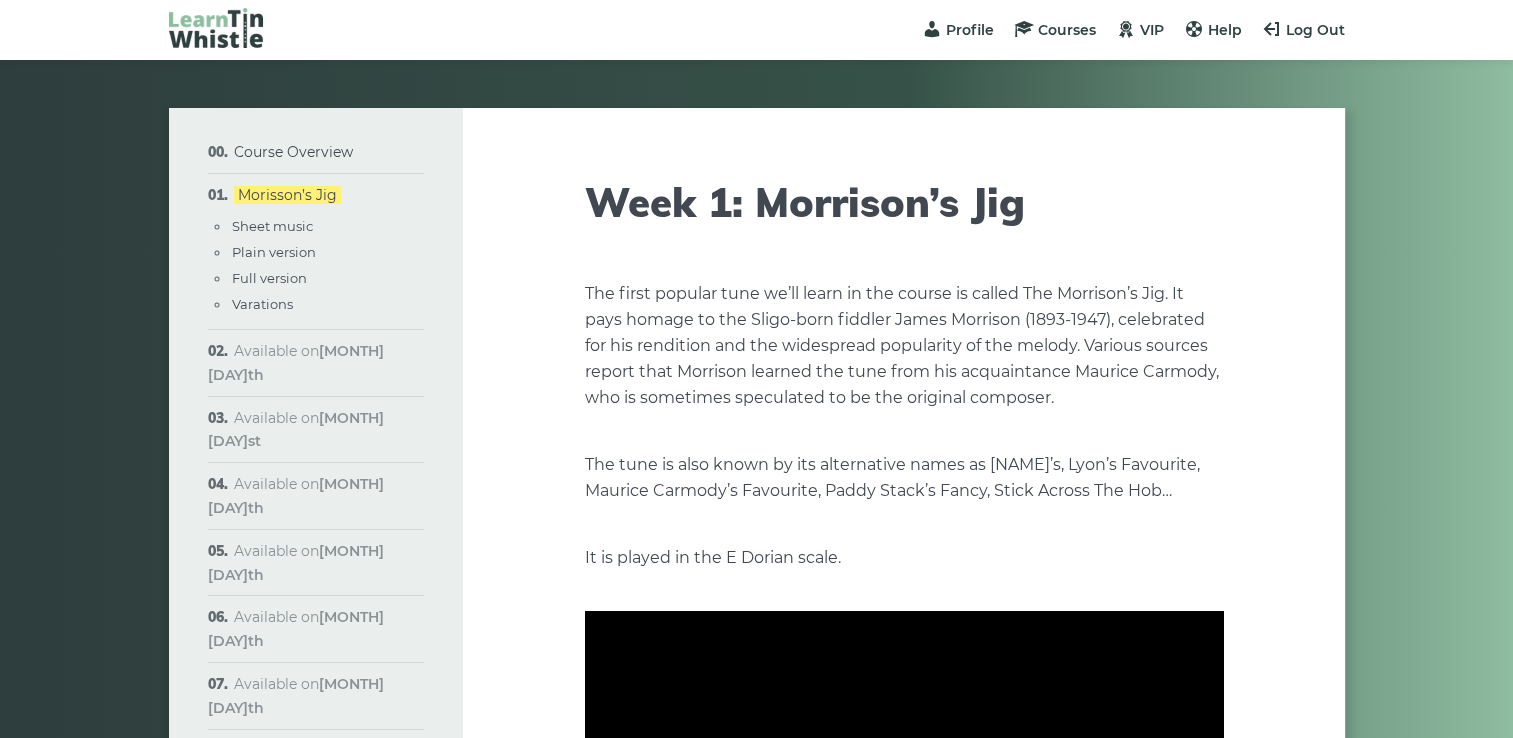 type on "****" 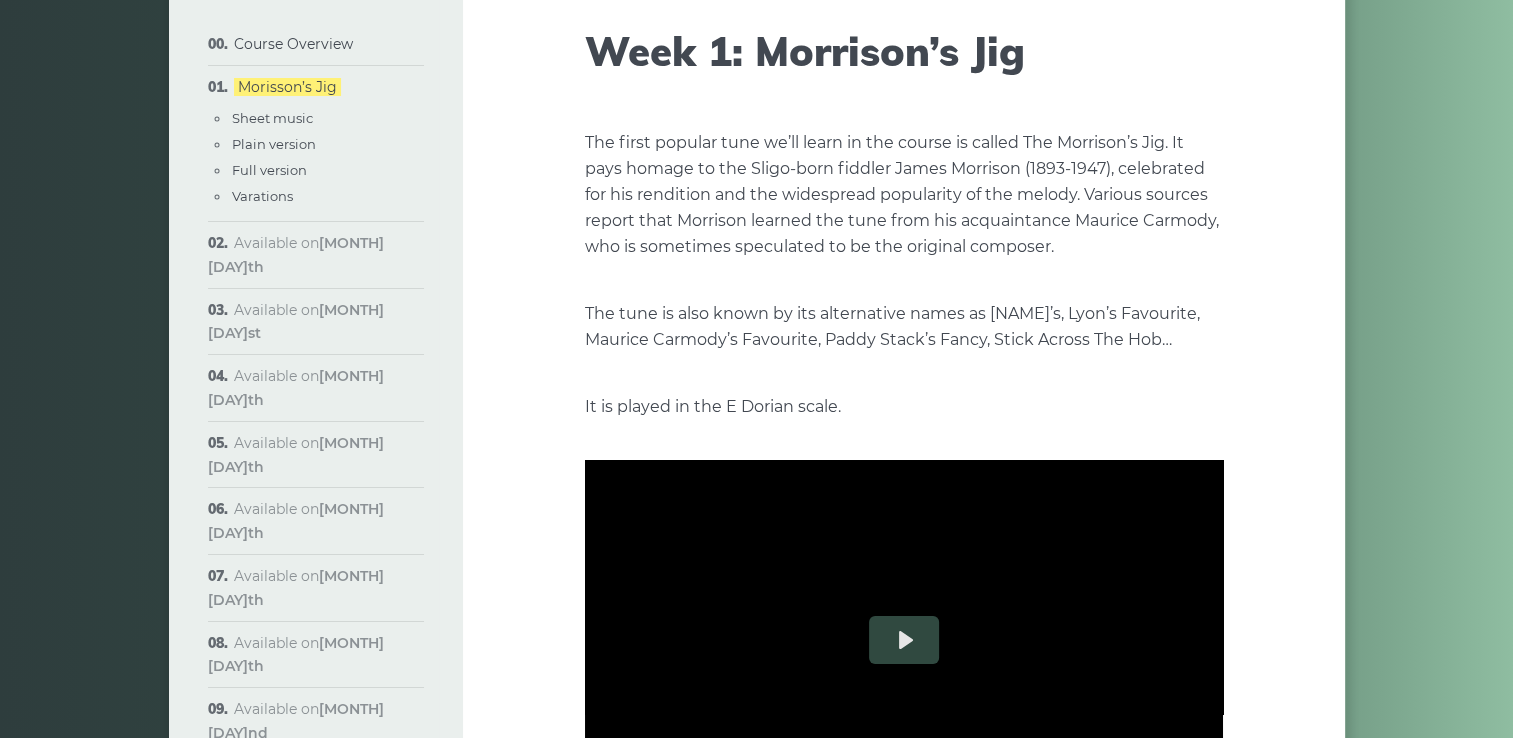 scroll, scrollTop: 164, scrollLeft: 0, axis: vertical 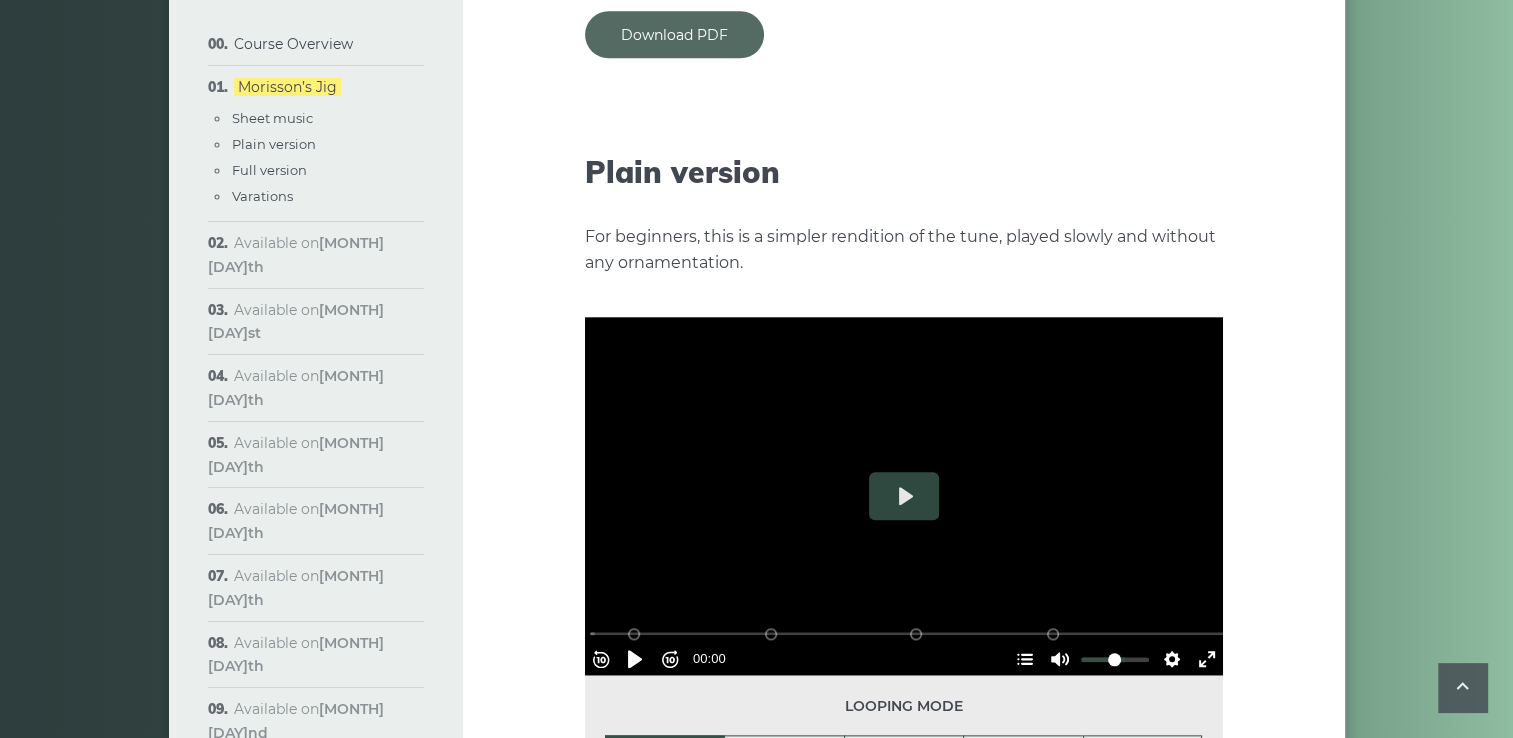 click on "Download PDF" at bounding box center (674, 34) 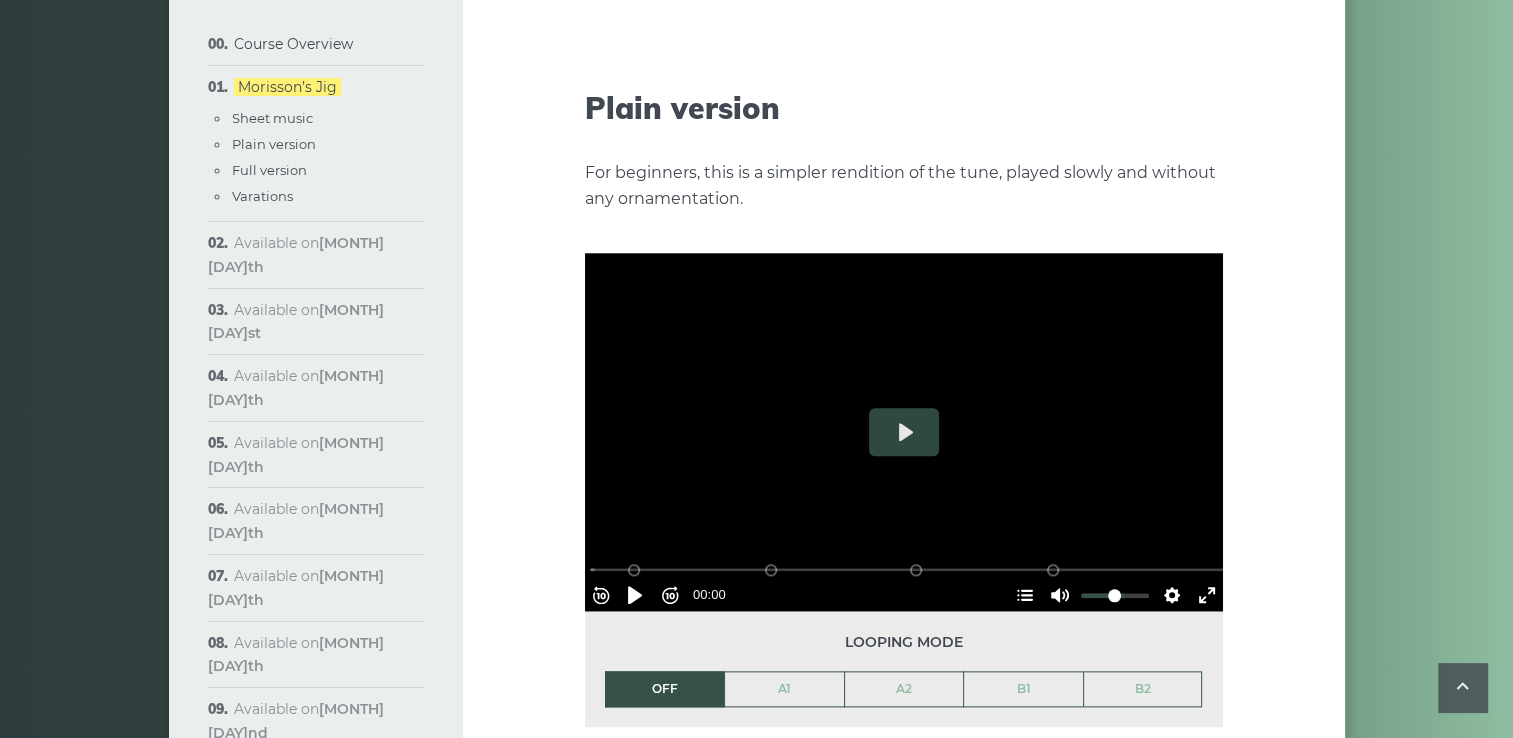 scroll, scrollTop: 2164, scrollLeft: 0, axis: vertical 